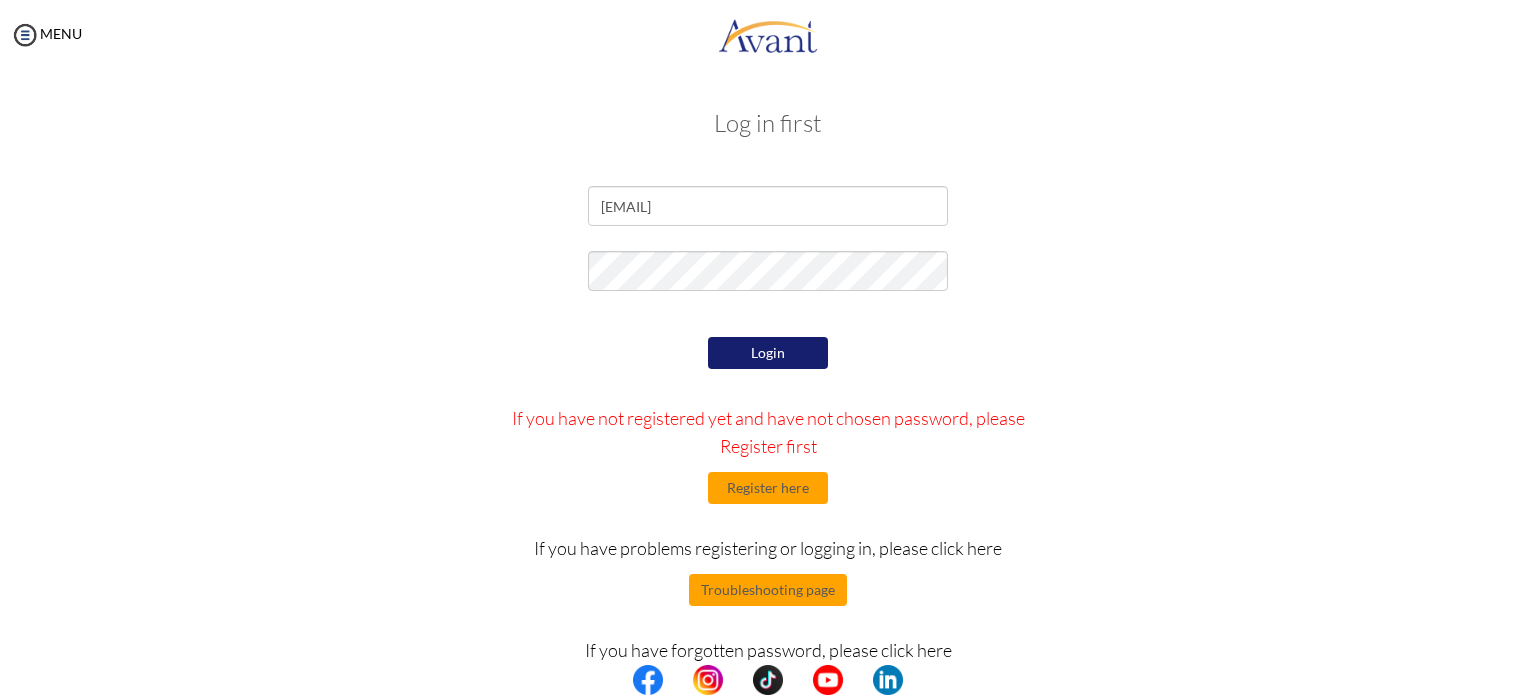 scroll, scrollTop: 0, scrollLeft: 0, axis: both 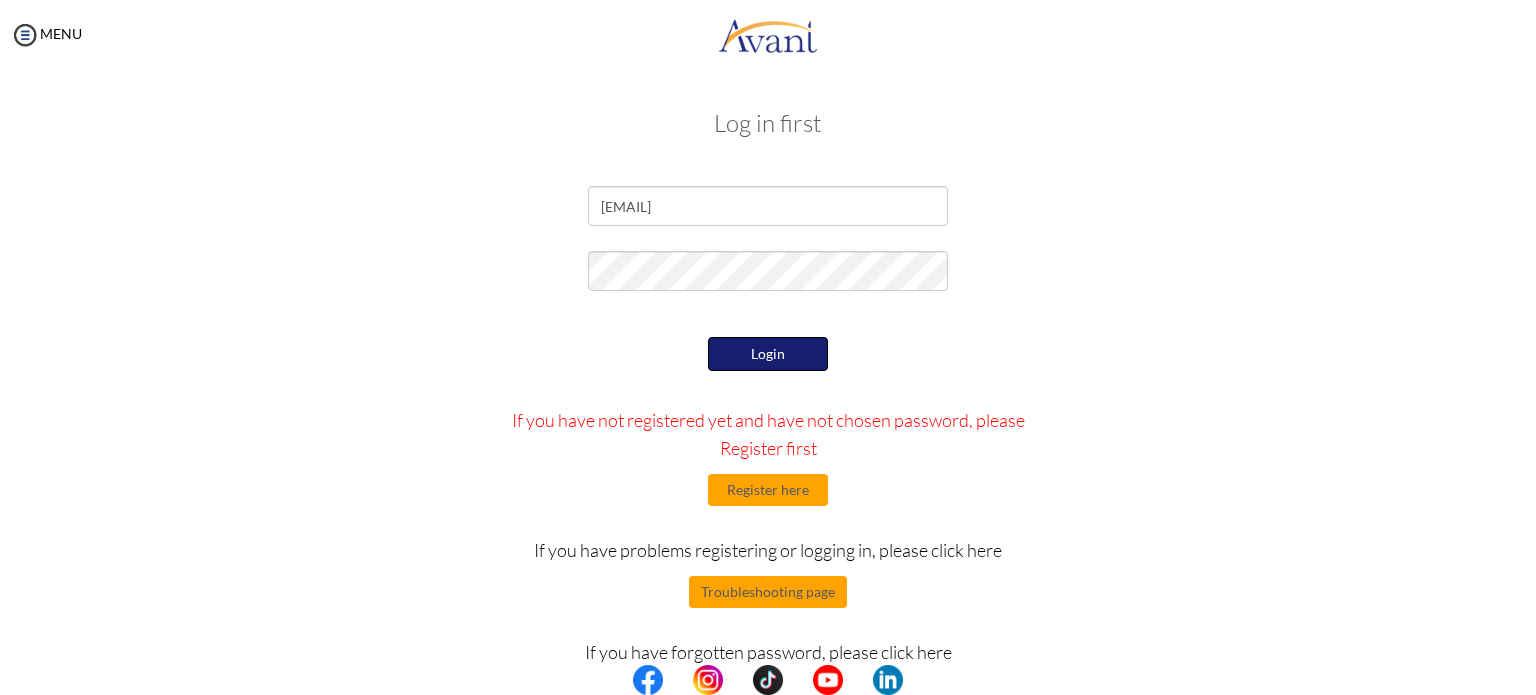 click on "Login" at bounding box center [768, 354] 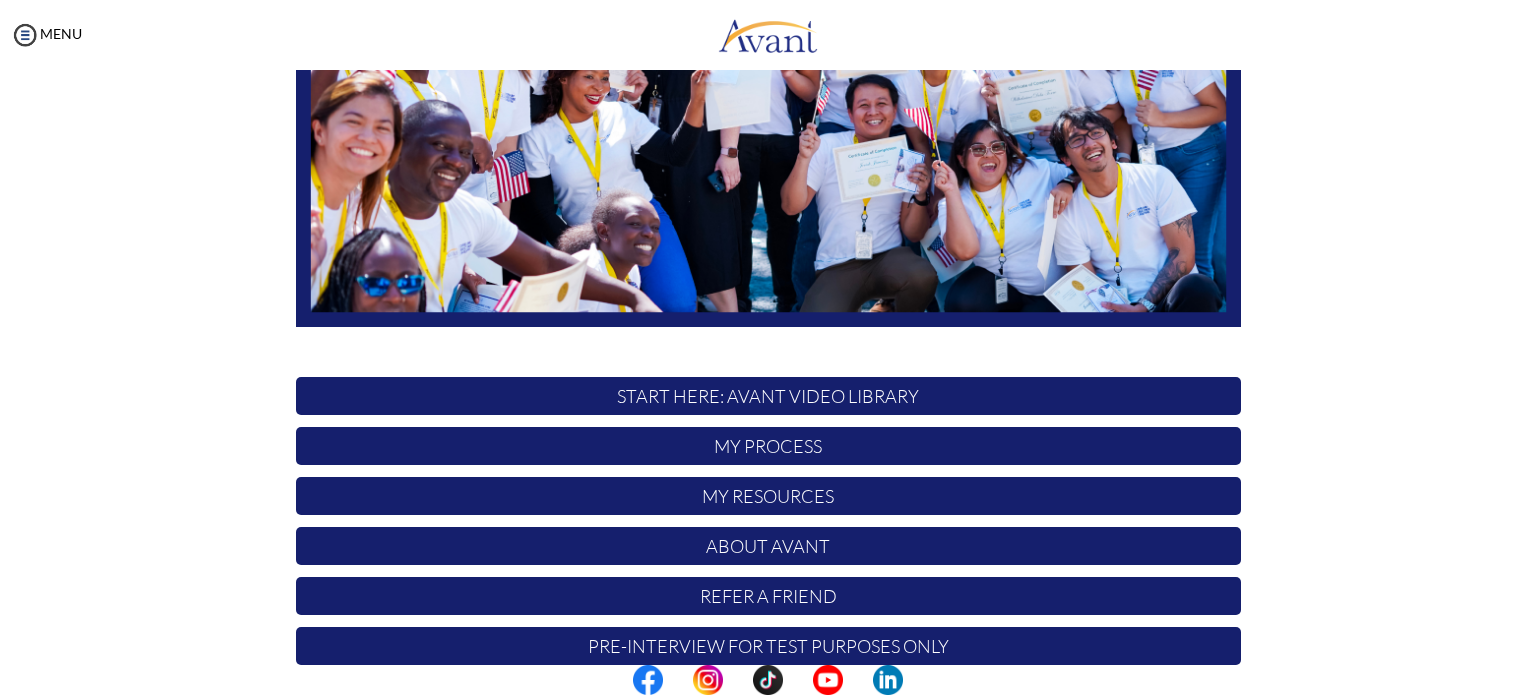 scroll, scrollTop: 415, scrollLeft: 0, axis: vertical 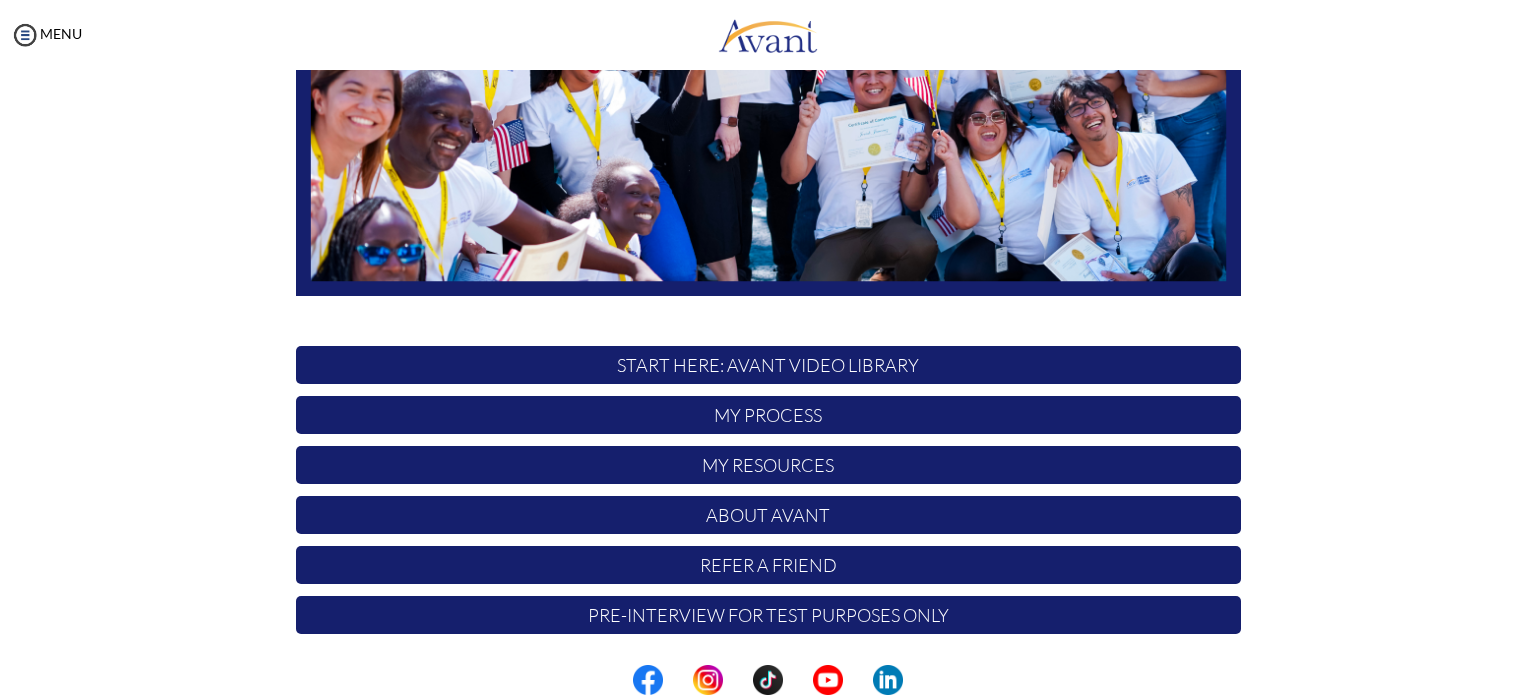 click on "START HERE: Avant Video Library" at bounding box center (768, 365) 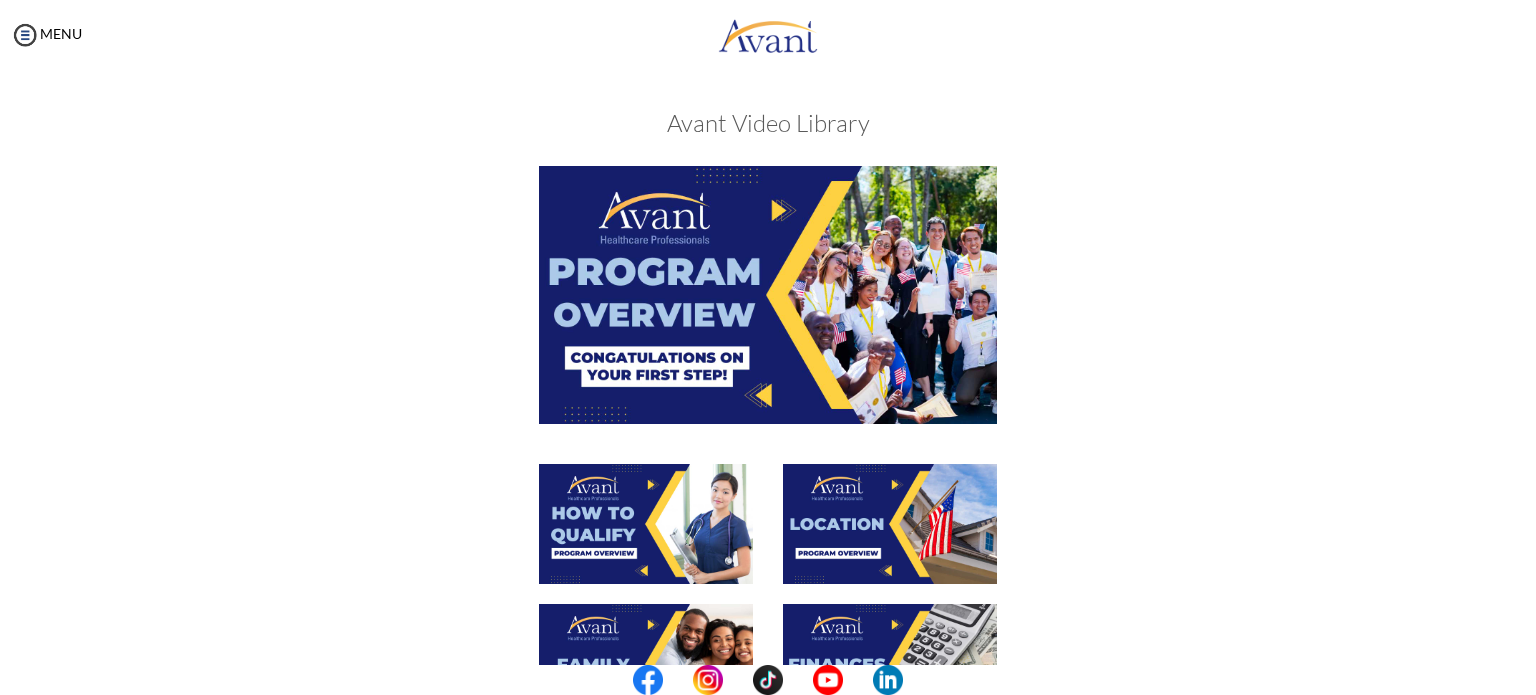 click at bounding box center (768, 294) 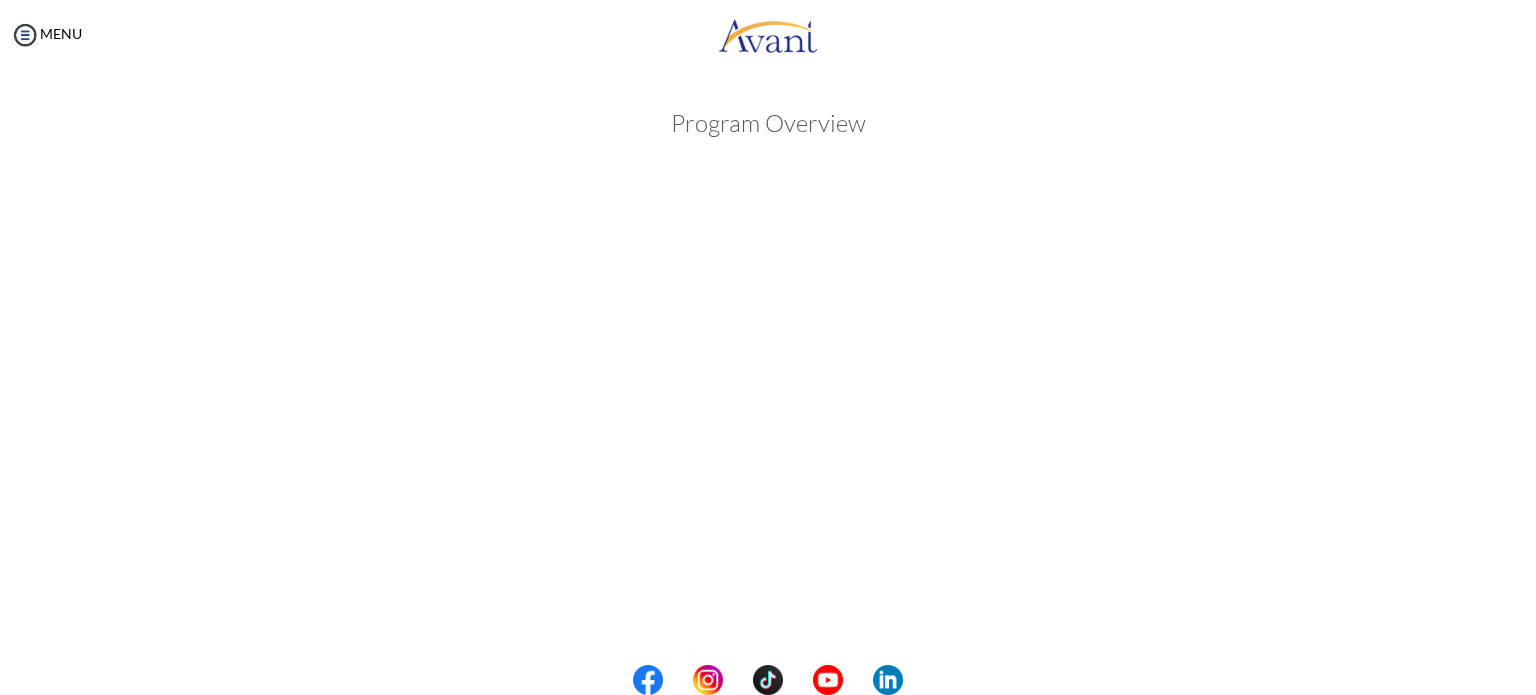 scroll, scrollTop: 288, scrollLeft: 0, axis: vertical 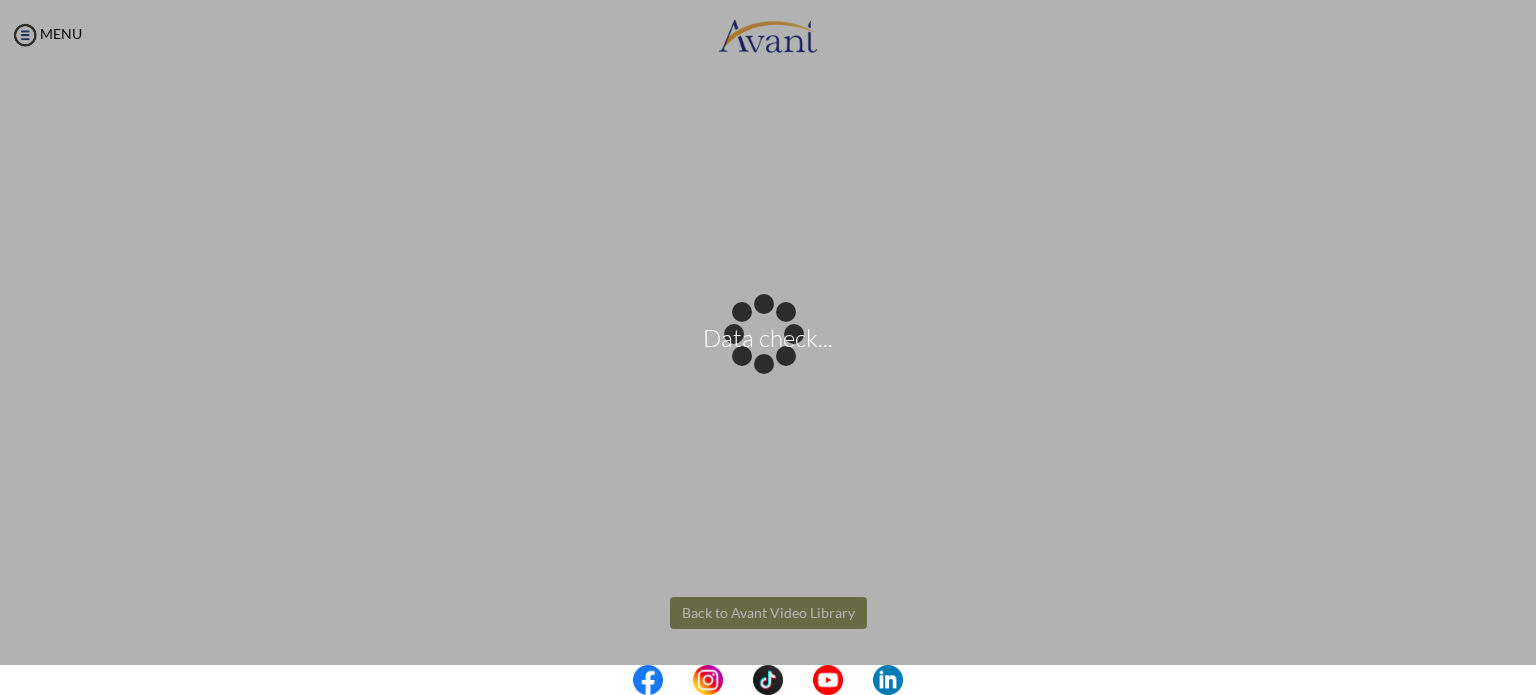 click on "Data check...
Maintenance break. Please come back in 2 hours.
MENU
My Status
What is the next step?
We would like you to watch the introductory video Begin with Avant
We would like you to watch the program video Watch Program Video
We would like you to complete English exam Take Language Test
We would like you to complete clinical assessment Take Clinical Test
We would like you to complete qualification survey Take Qualification Survey
We would like you to watch expectations video Watch Expectations Video
You will be contacted by recruiter to schedule a call.
Your application is being reviewed. Please check your email regularly.
Process Overview
Check off each step as you go to track your progress!" at bounding box center [768, 347] 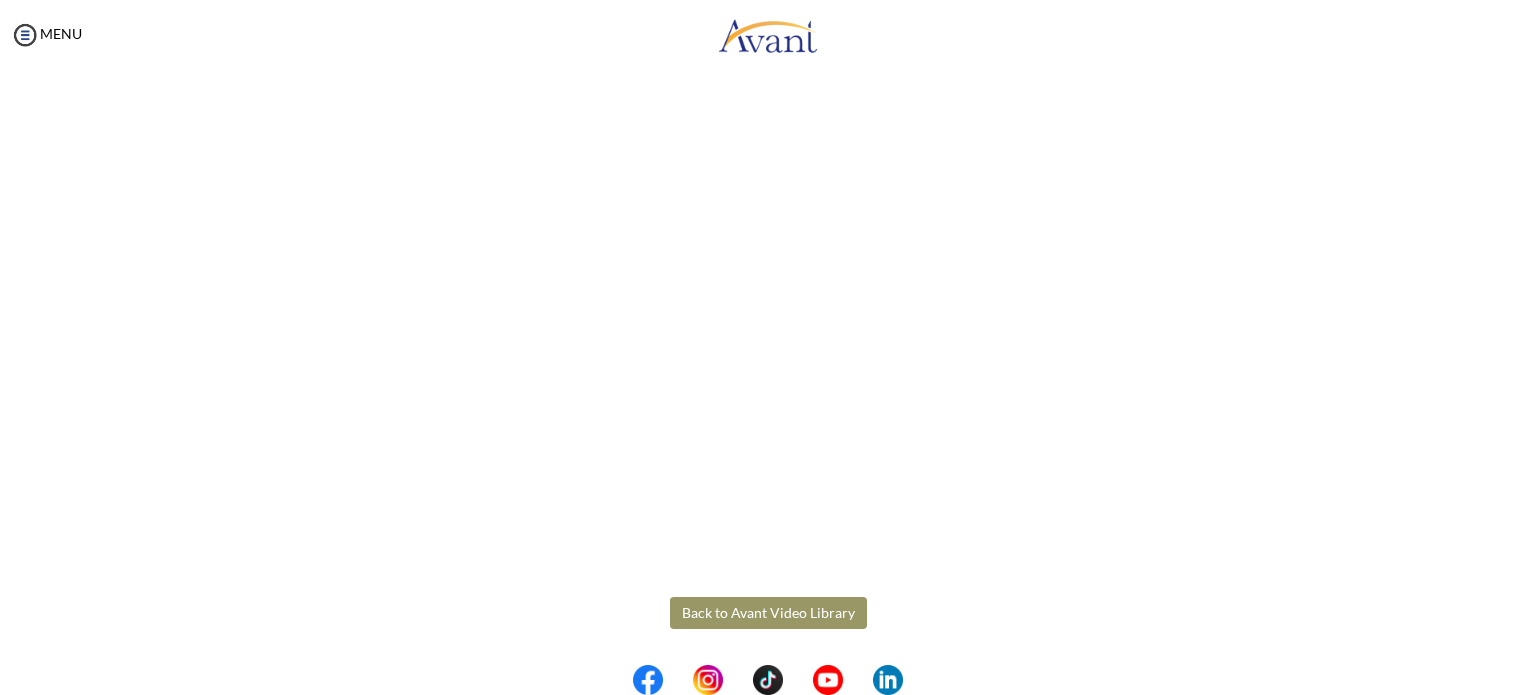 click on "Back to Avant Video Library" at bounding box center [768, 613] 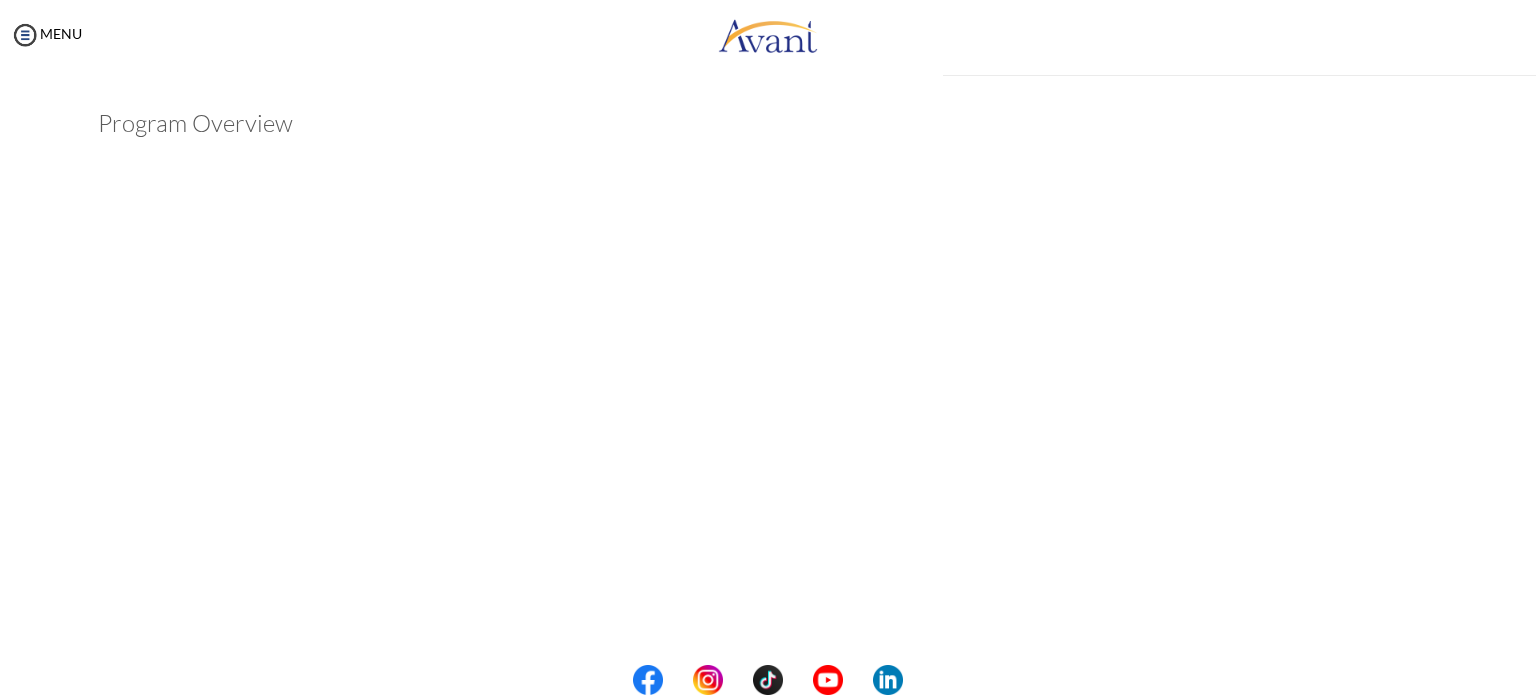 scroll, scrollTop: 288, scrollLeft: 0, axis: vertical 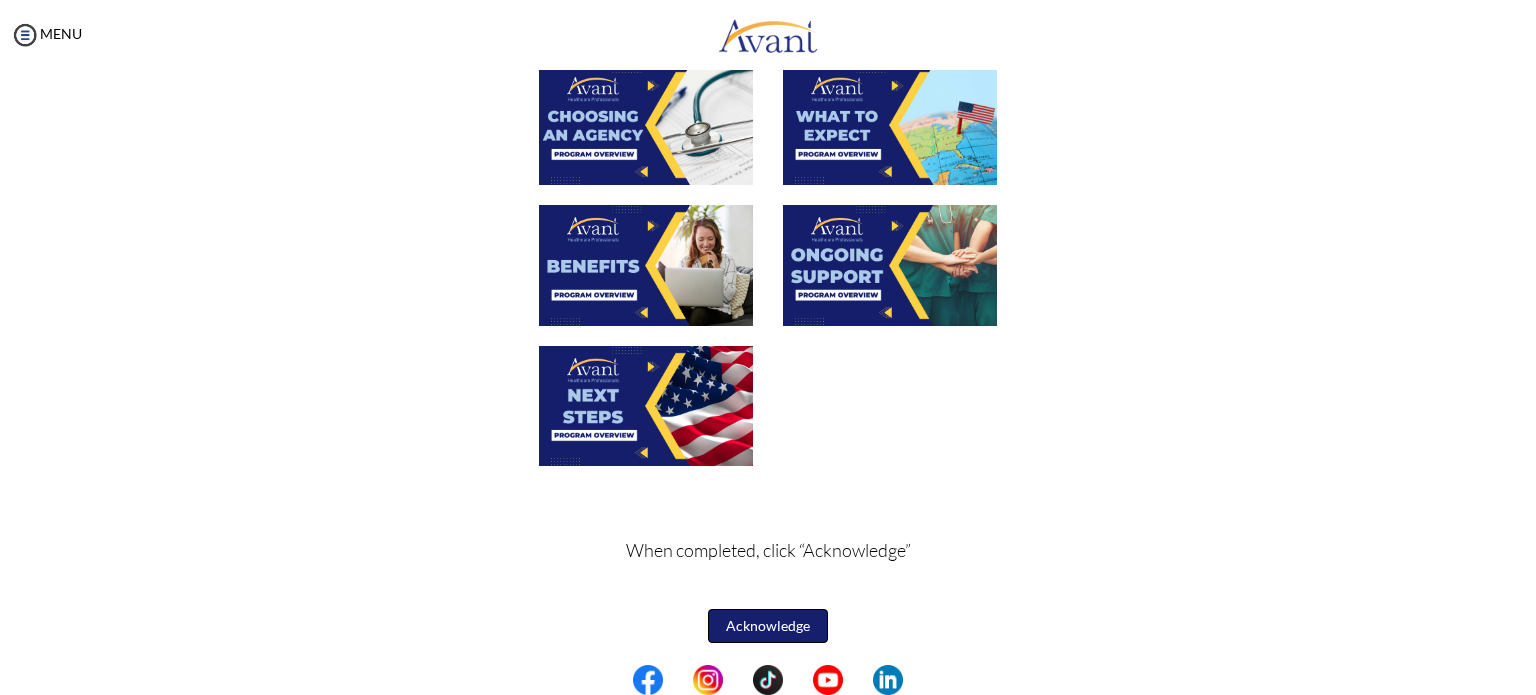 click on "Acknowledge" at bounding box center (768, 626) 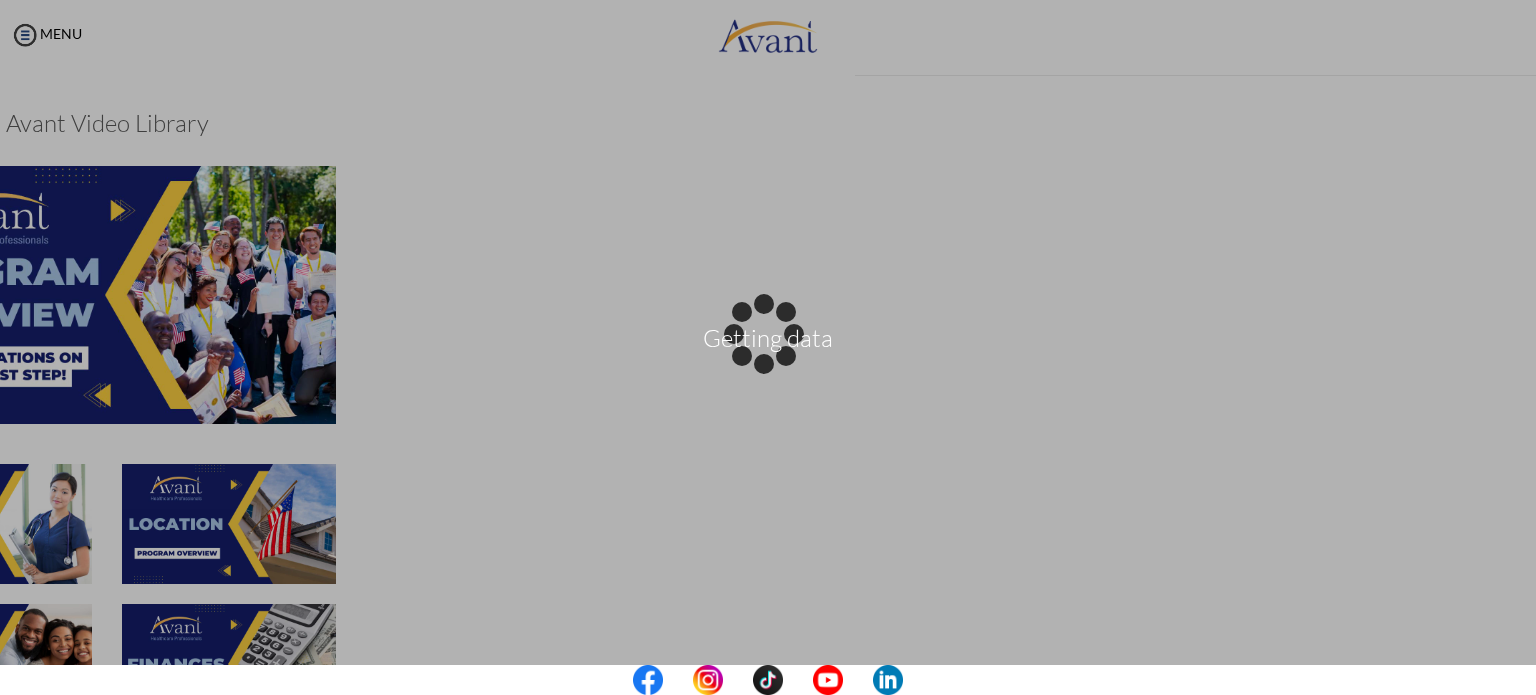scroll, scrollTop: 681, scrollLeft: 0, axis: vertical 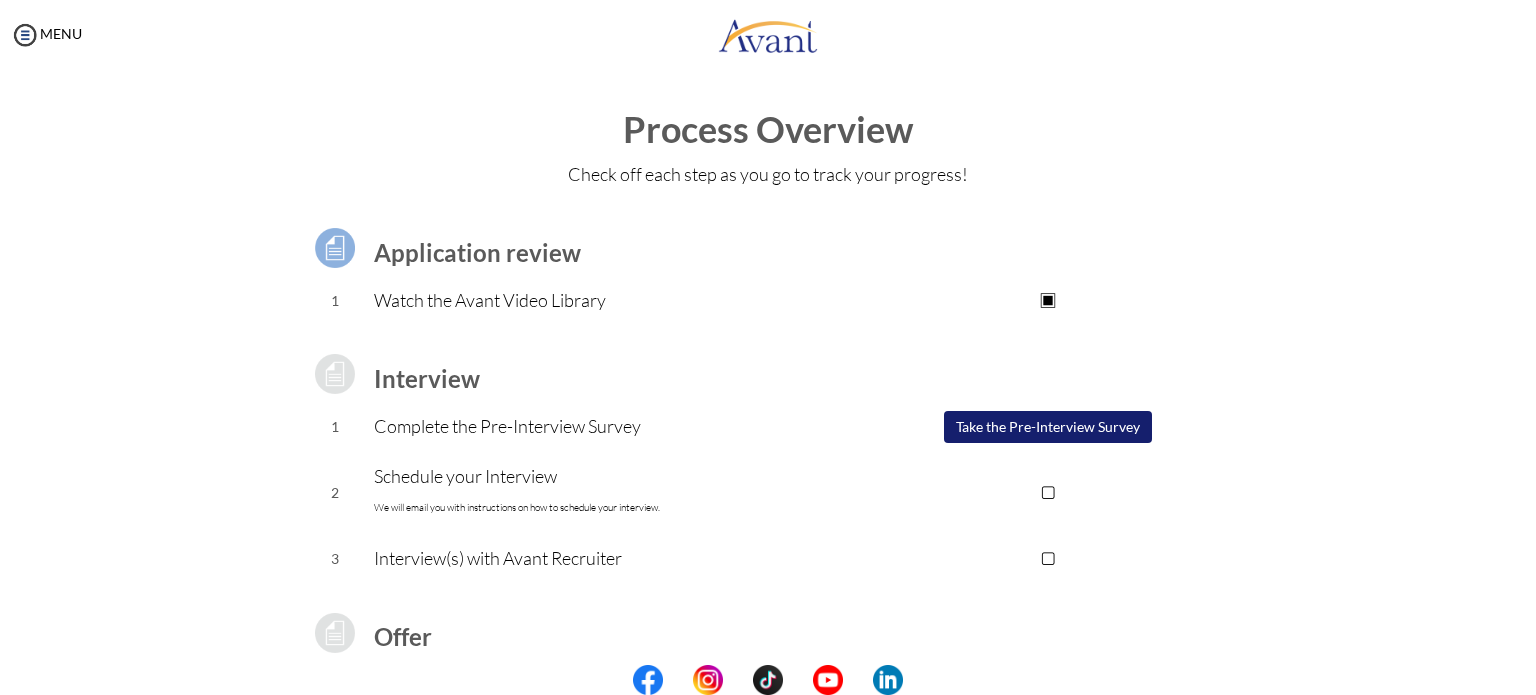 click on "Take the Pre-Interview Survey" at bounding box center [1048, 427] 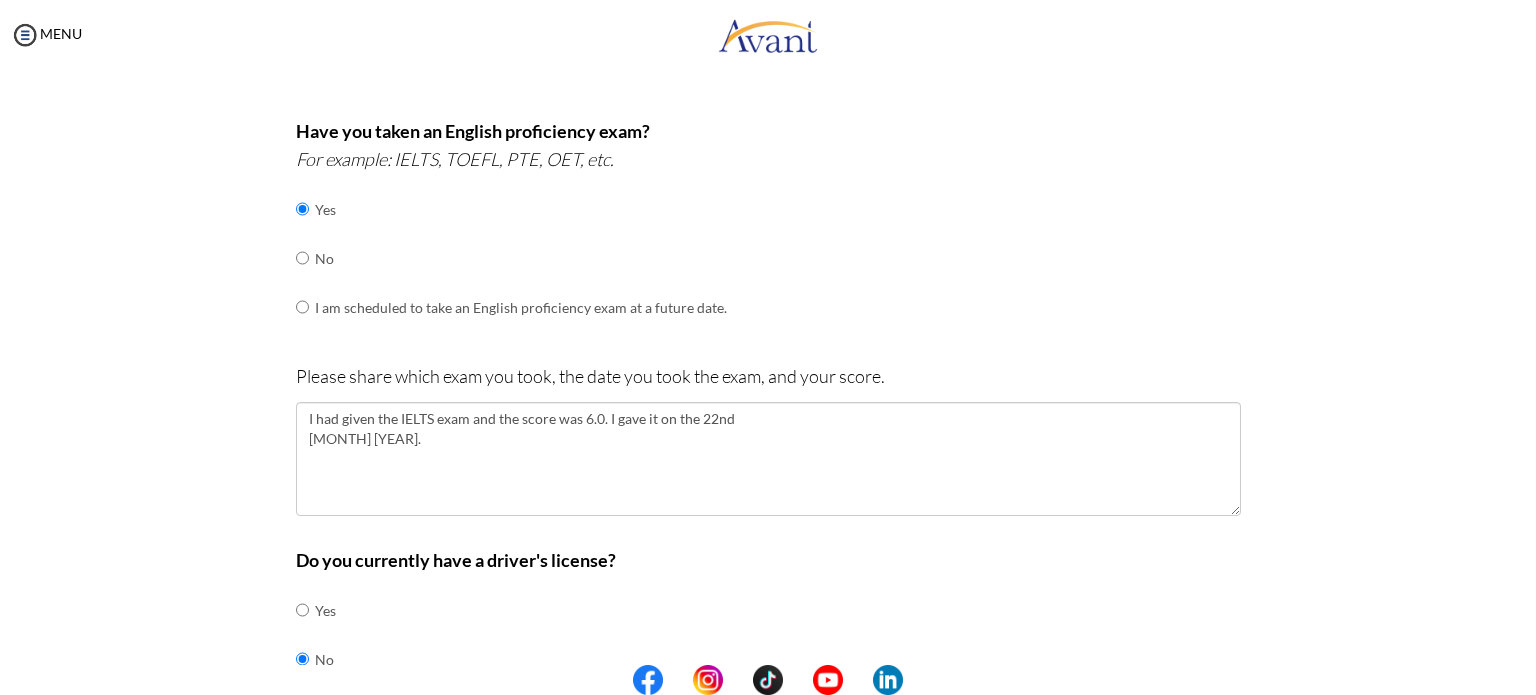 scroll, scrollTop: 765, scrollLeft: 0, axis: vertical 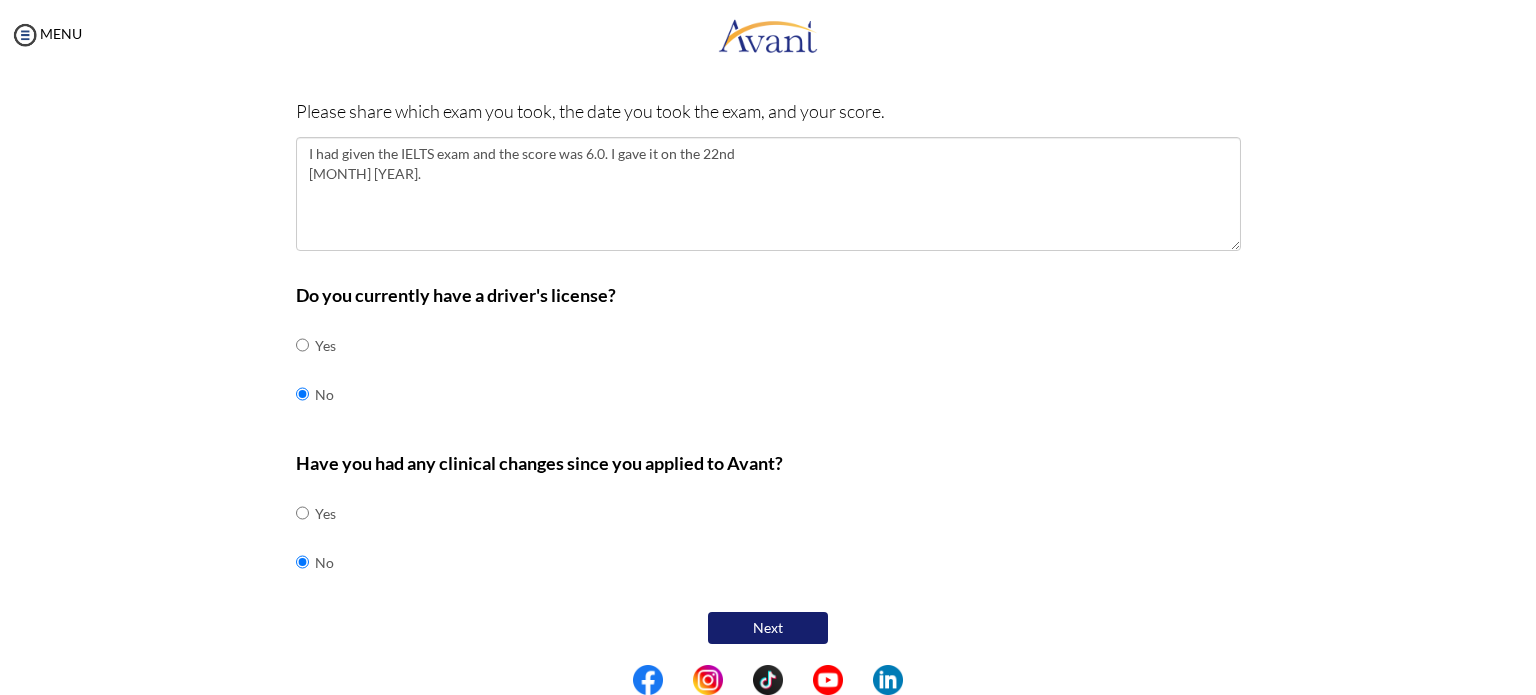 click on "Next" at bounding box center (768, 628) 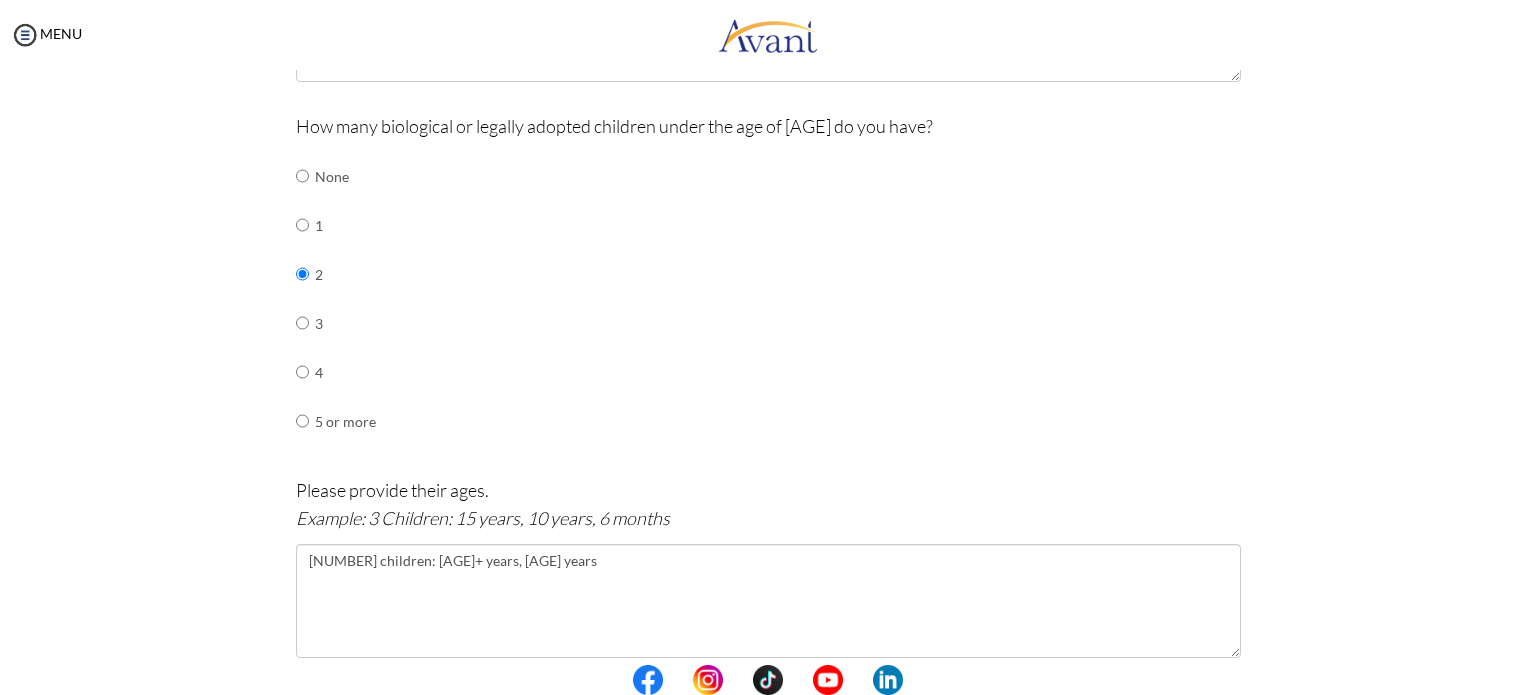 scroll, scrollTop: 1079, scrollLeft: 0, axis: vertical 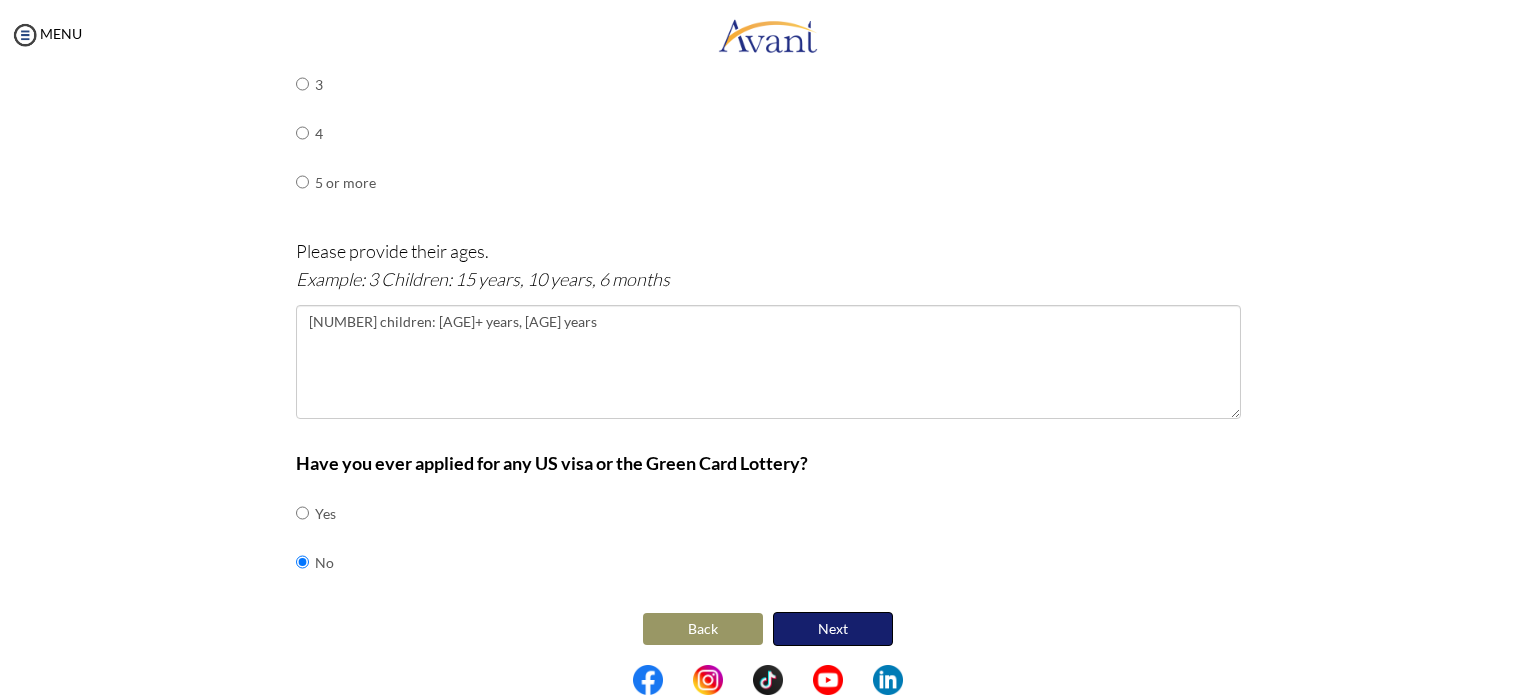 click on "Next" at bounding box center (833, 629) 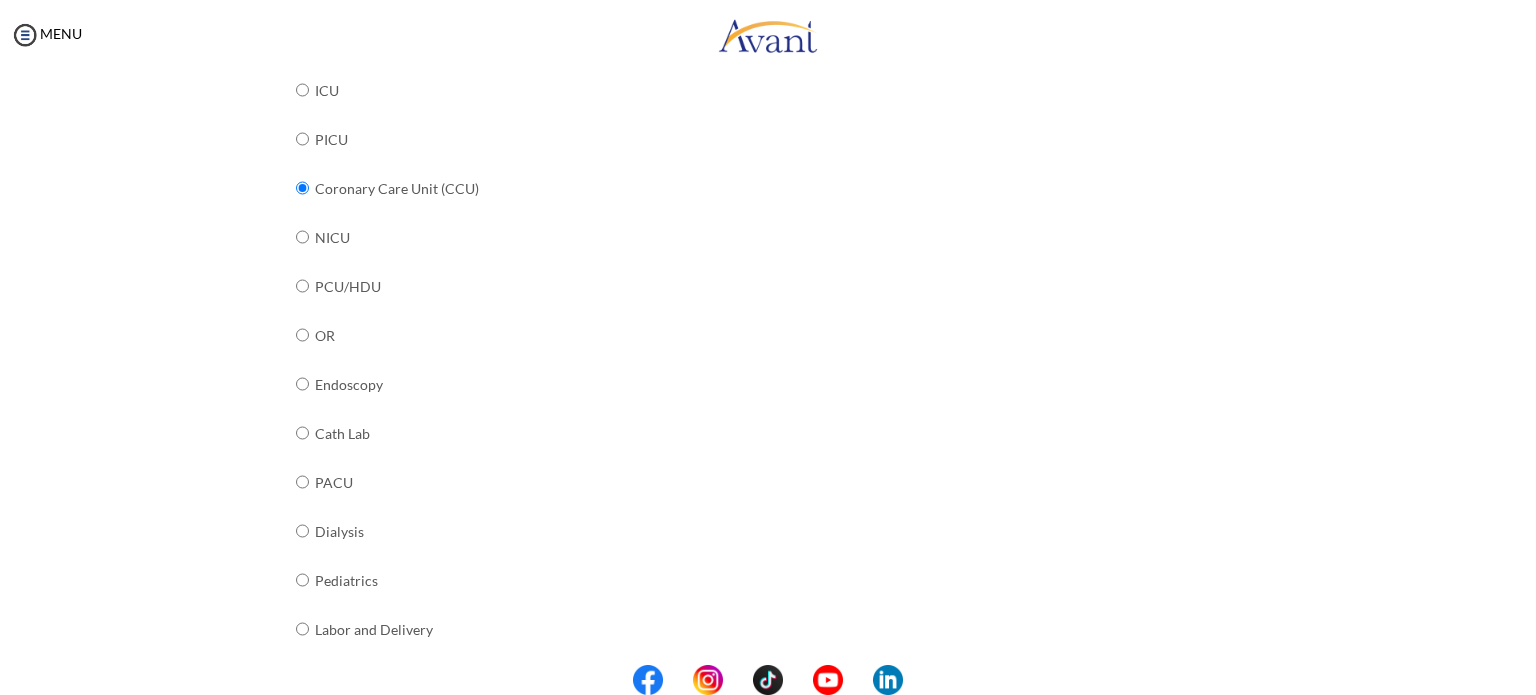 scroll, scrollTop: 752, scrollLeft: 0, axis: vertical 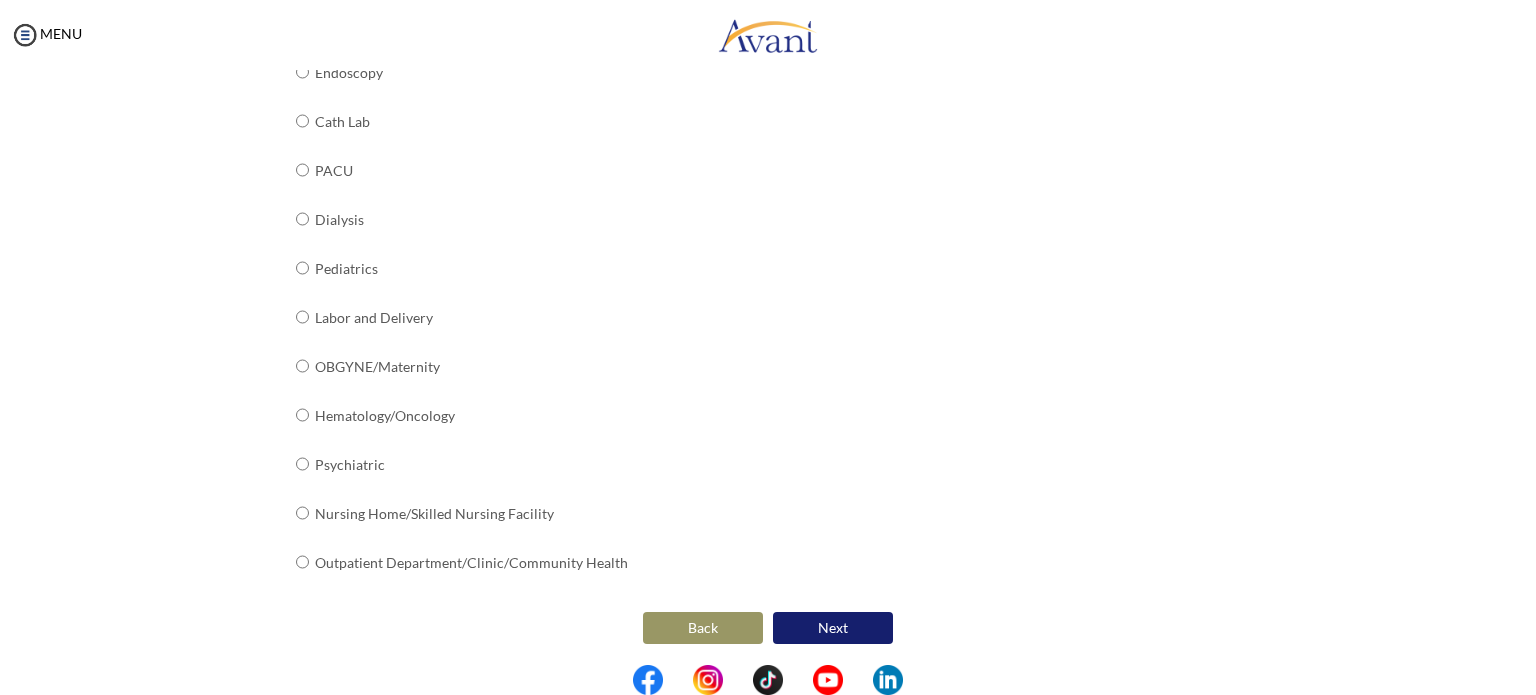 click on "Next" at bounding box center [833, 628] 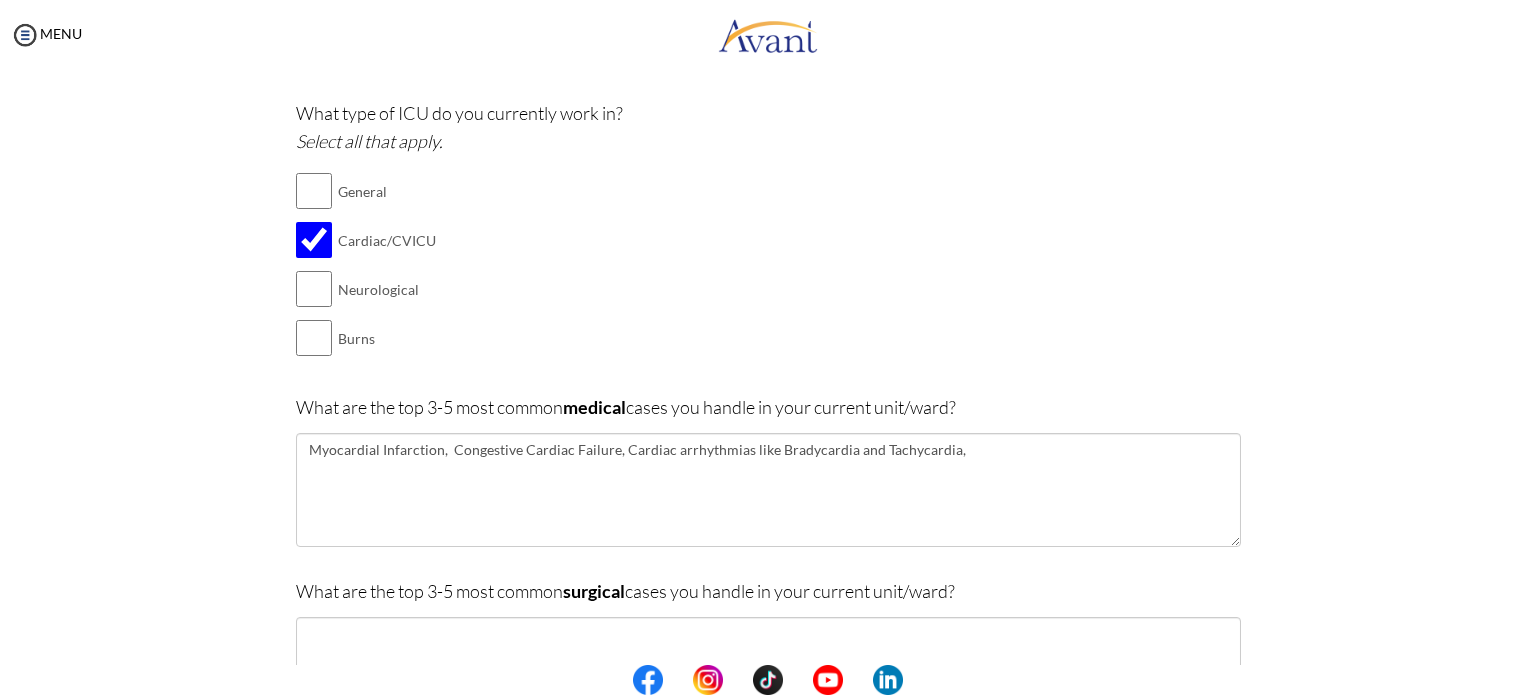 scroll, scrollTop: 440, scrollLeft: 0, axis: vertical 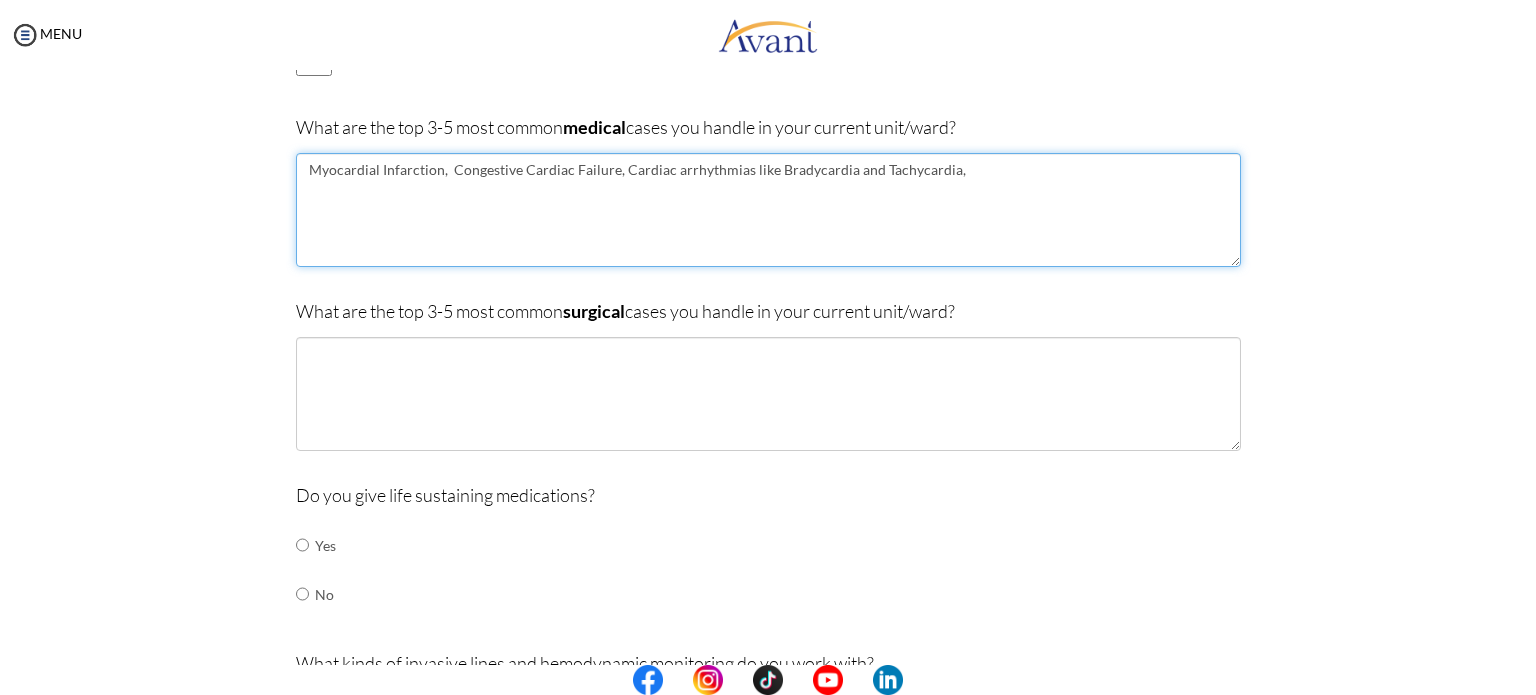 click on "Myocardial Infarction,  Congestive Cardiac Failure, Cardiac arrhythmias like Bradycardia and Tachycardia," at bounding box center (768, 210) 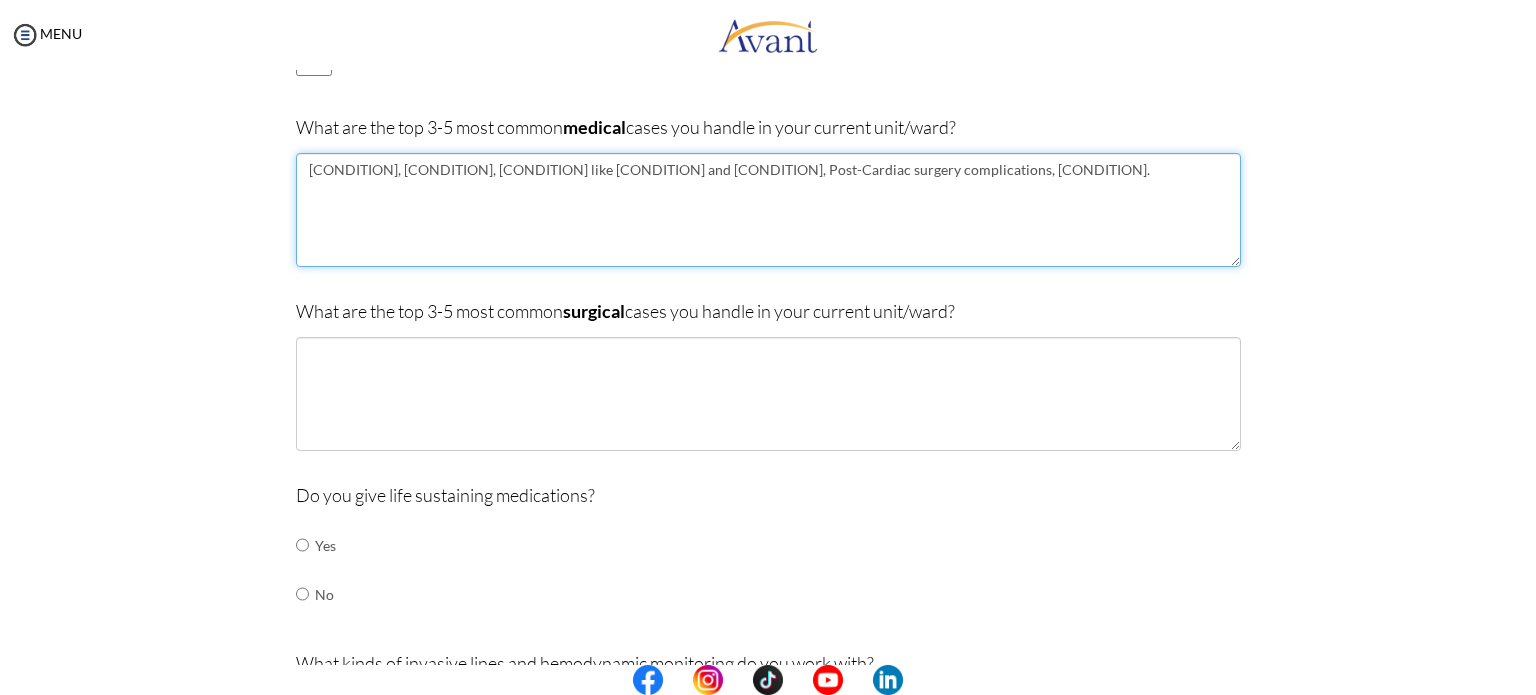 type on "[CONDITION], [CONDITION], [CONDITION] like [CONDITION] and [CONDITION], Post-Cardiac surgery complications, [CONDITION]." 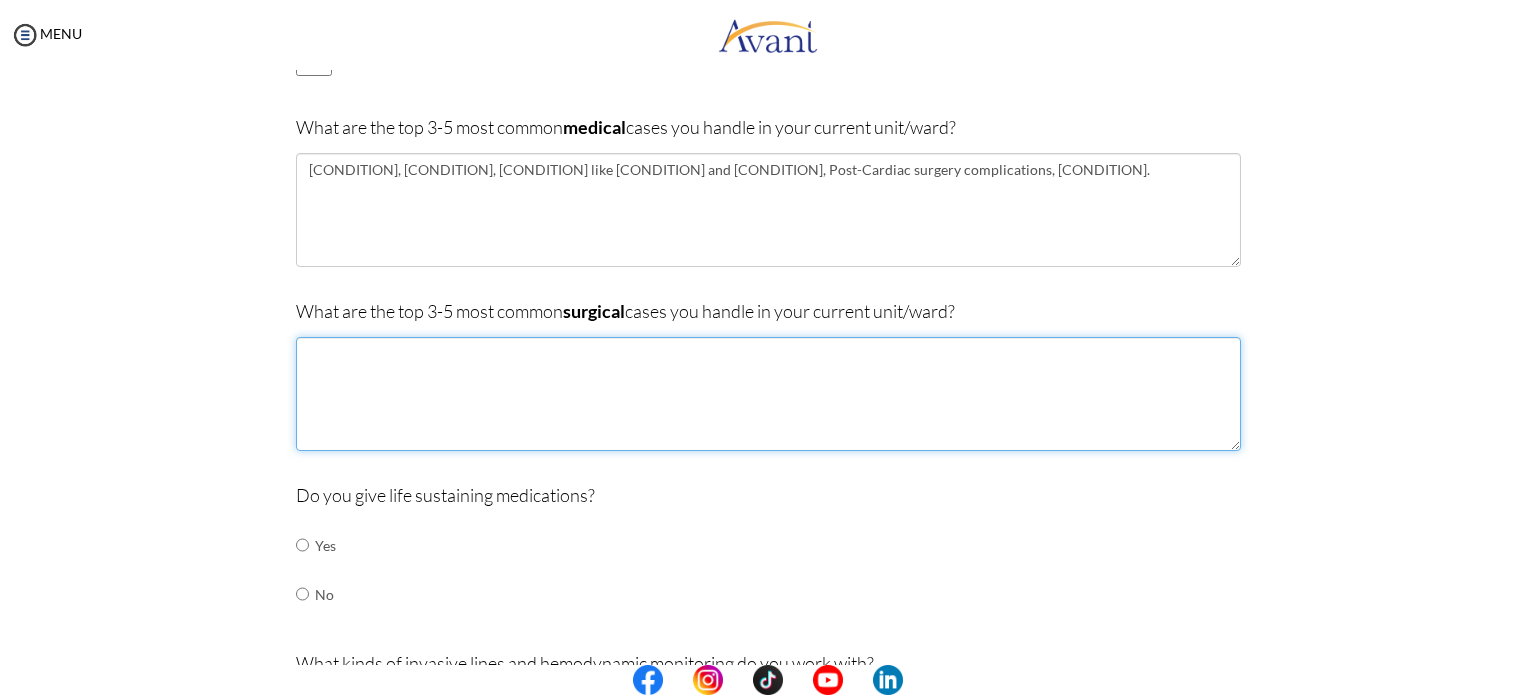 click at bounding box center [768, 394] 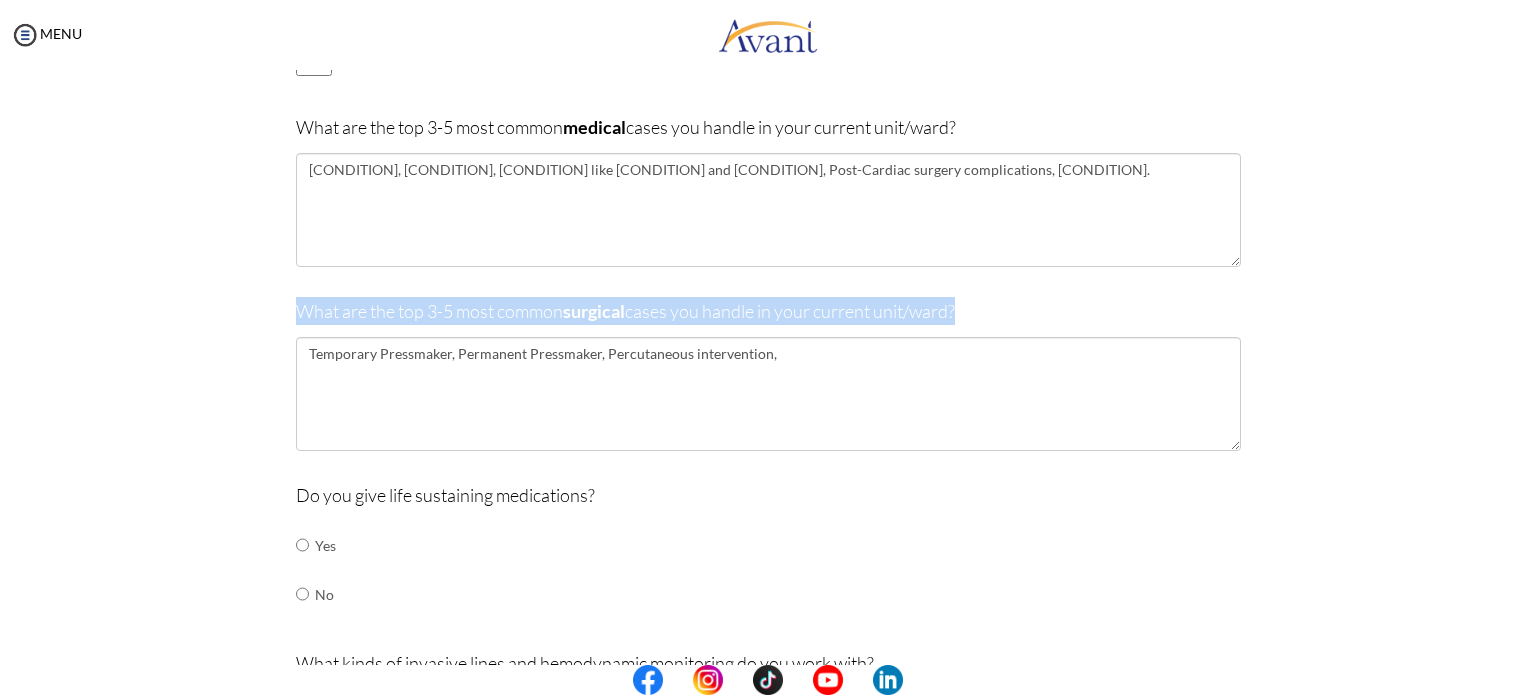 drag, startPoint x: 288, startPoint y: 303, endPoint x: 953, endPoint y: 312, distance: 665.0609 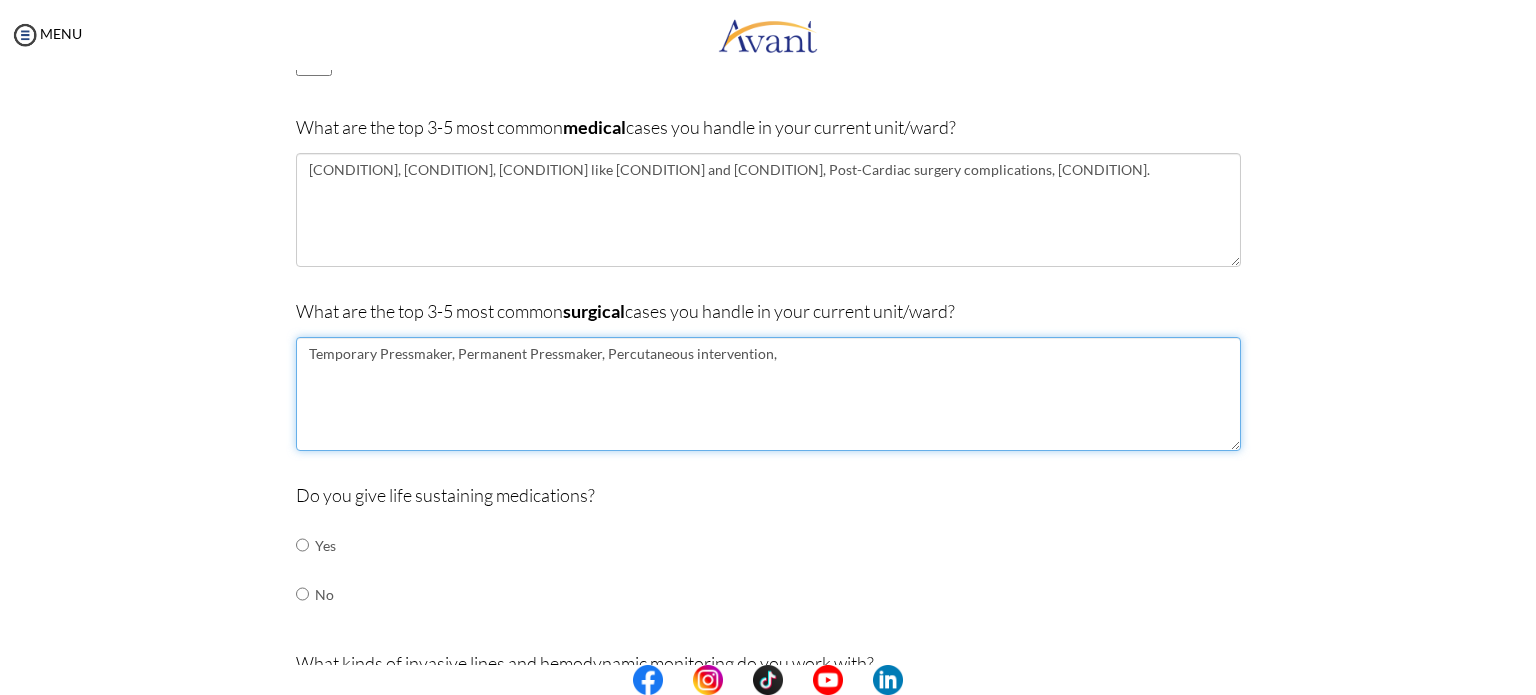 drag, startPoint x: 797, startPoint y: 351, endPoint x: 184, endPoint y: 343, distance: 613.0522 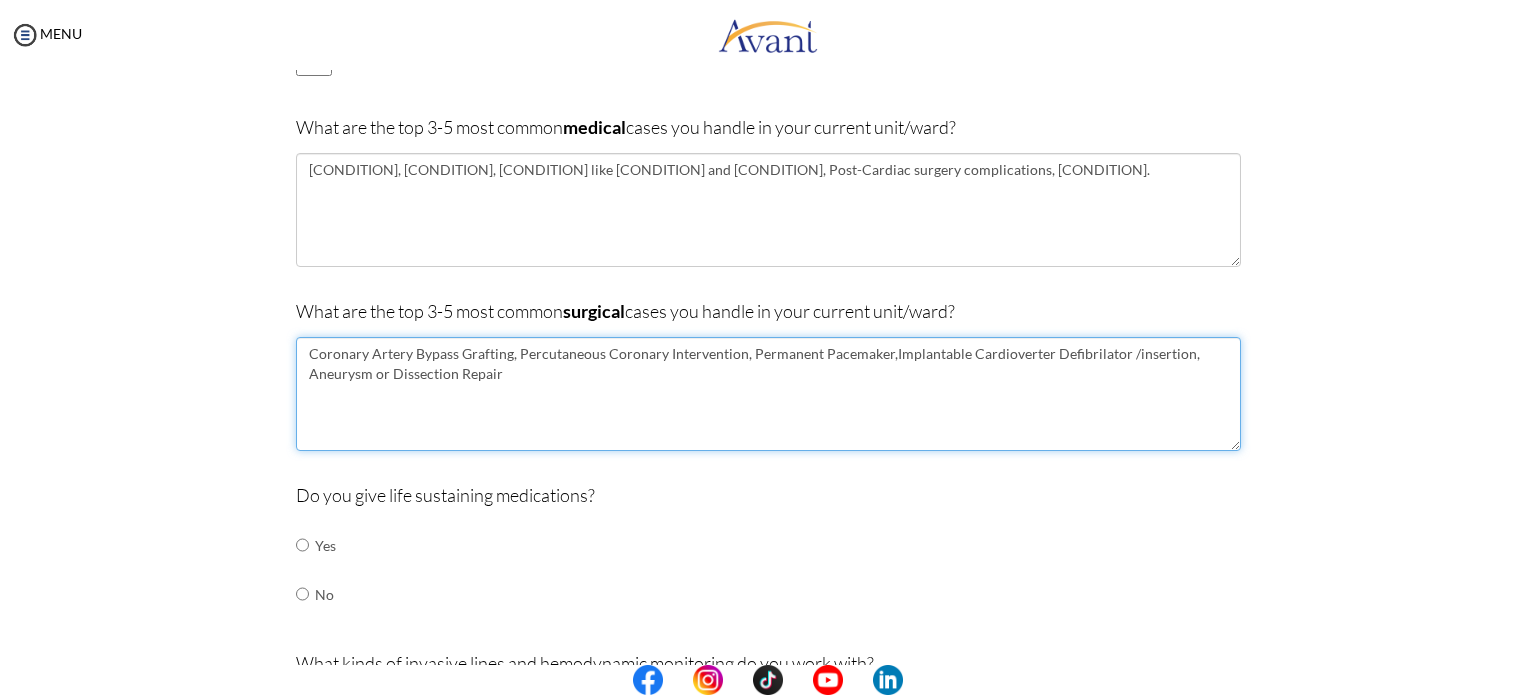 click on "Coronary Artery Bypass Grafting, Percutaneous Coronary Intervention, Permanent Pacemaker,Implantable Cardioverter Defibrilator /insertion, Aneurysm or Dissection Repair" at bounding box center [768, 394] 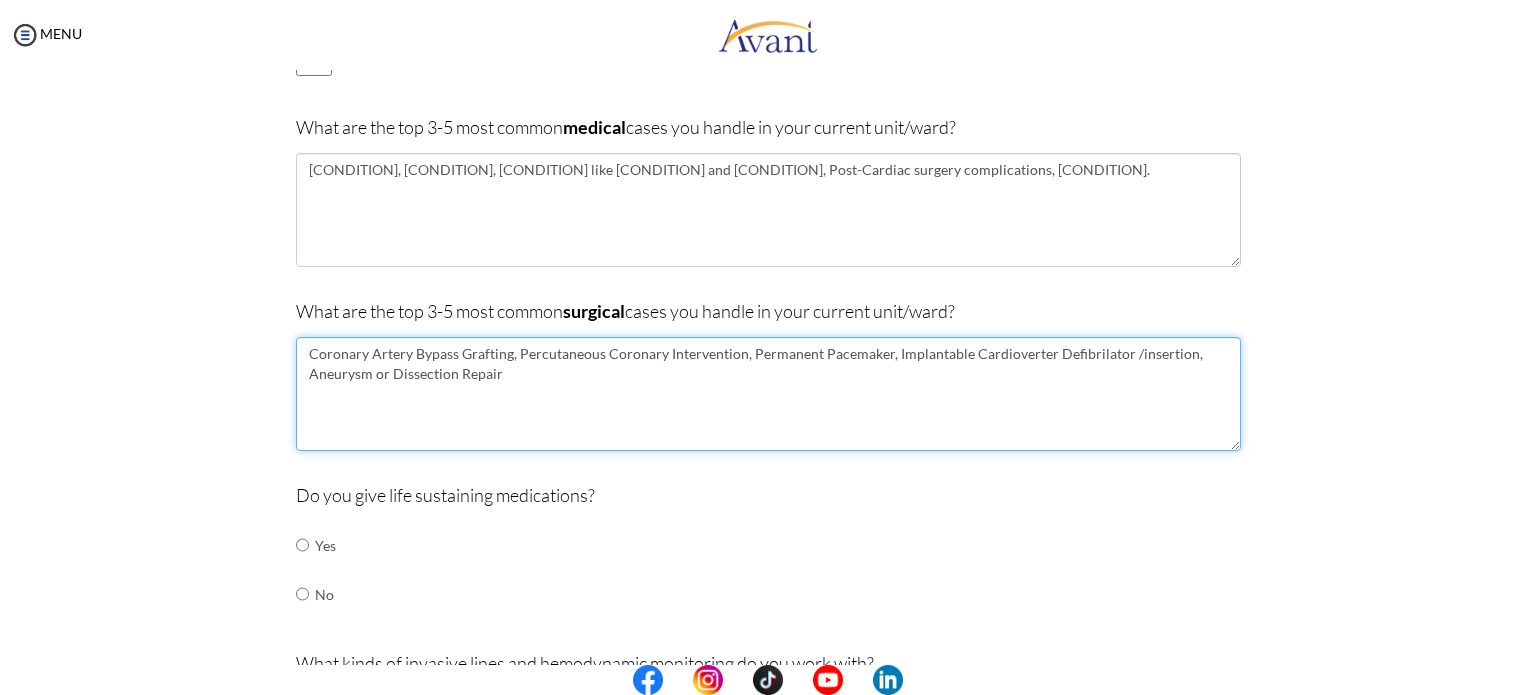 drag, startPoint x: 928, startPoint y: 352, endPoint x: 839, endPoint y: 432, distance: 119.67038 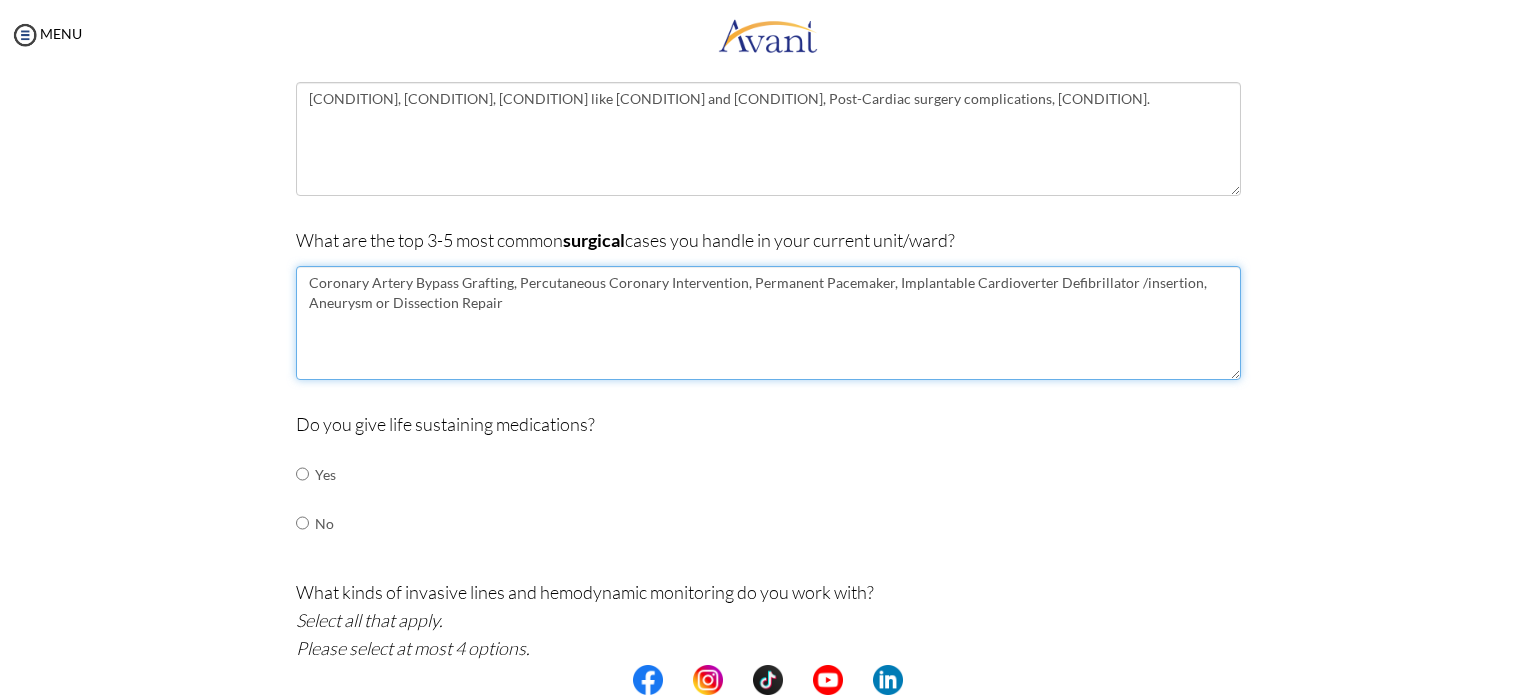scroll, scrollTop: 540, scrollLeft: 0, axis: vertical 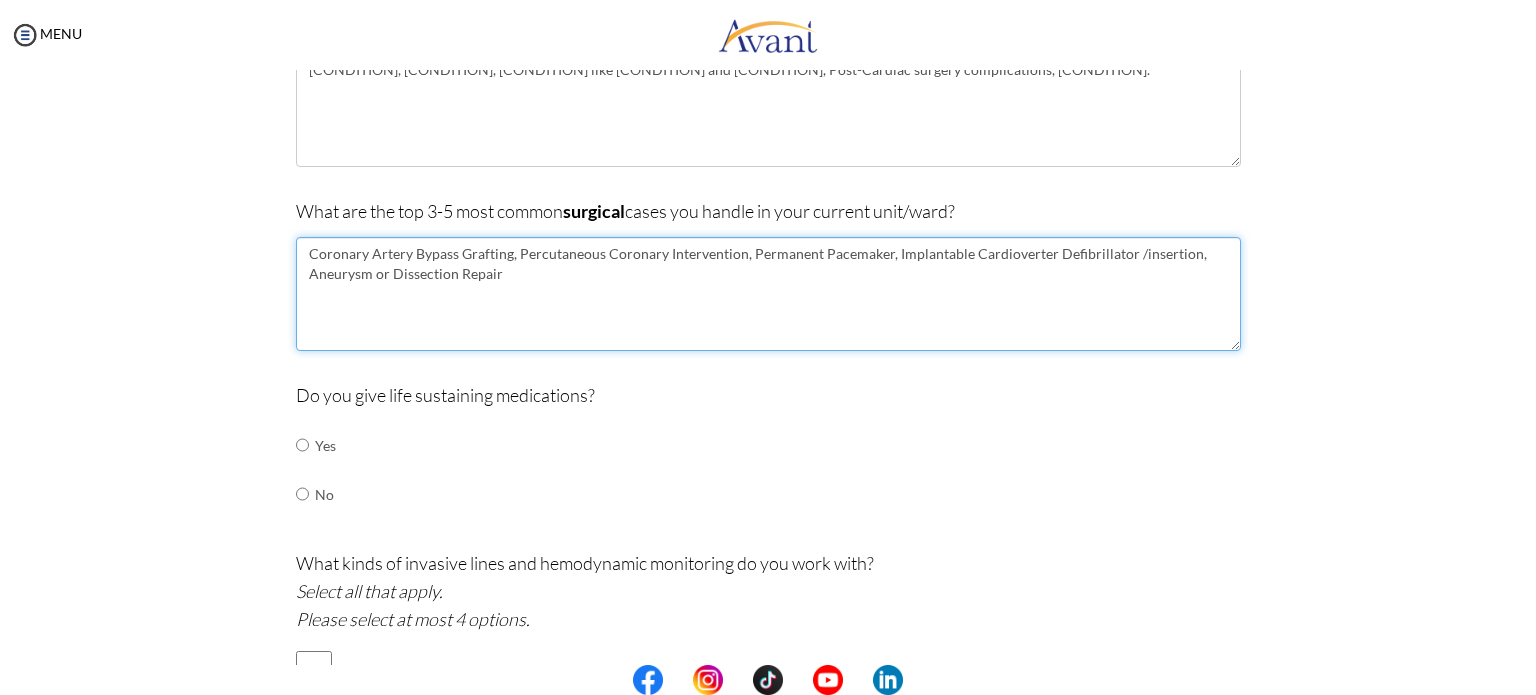 type on "Coronary Artery Bypass Grafting, Percutaneous Coronary Intervention, Permanent Pacemaker, Implantable Cardioverter Defibrillator /insertion, Aneurysm or Dissection Repair" 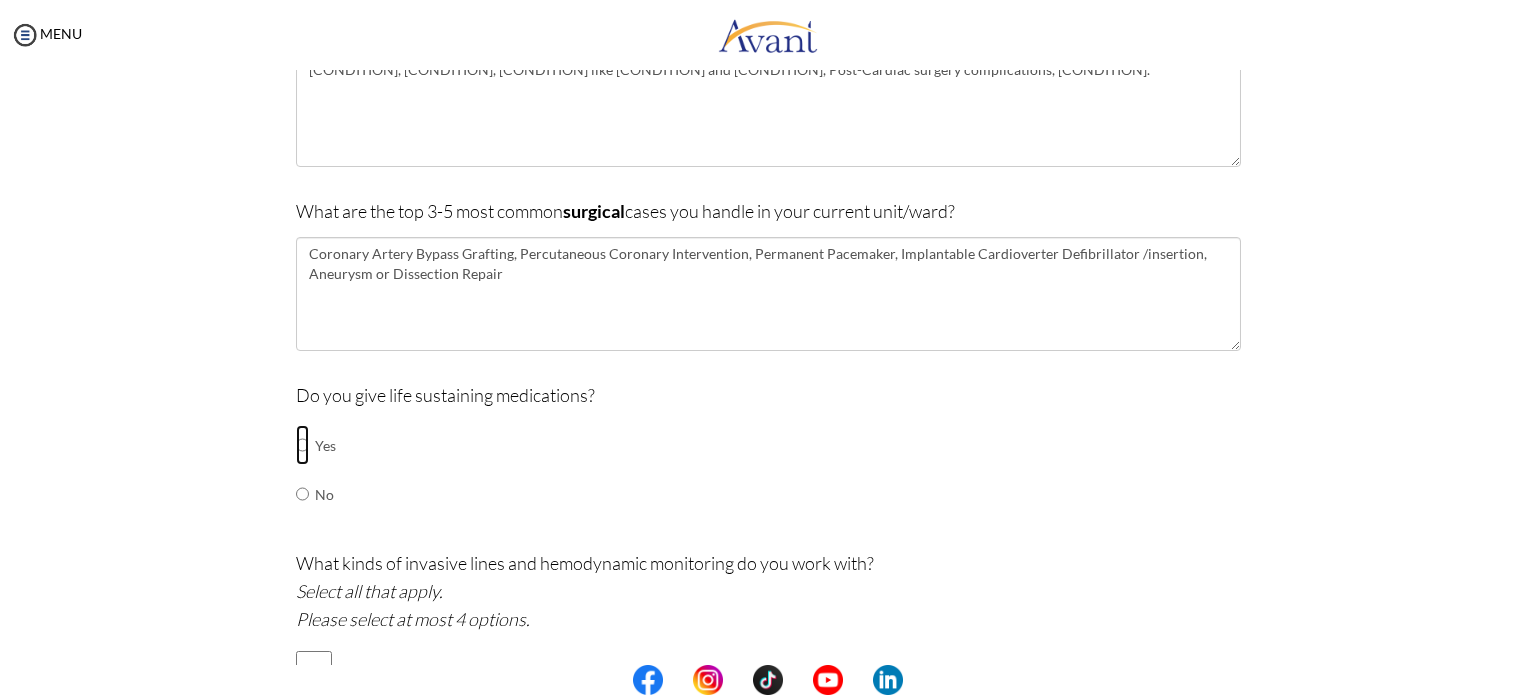 click at bounding box center (302, 445) 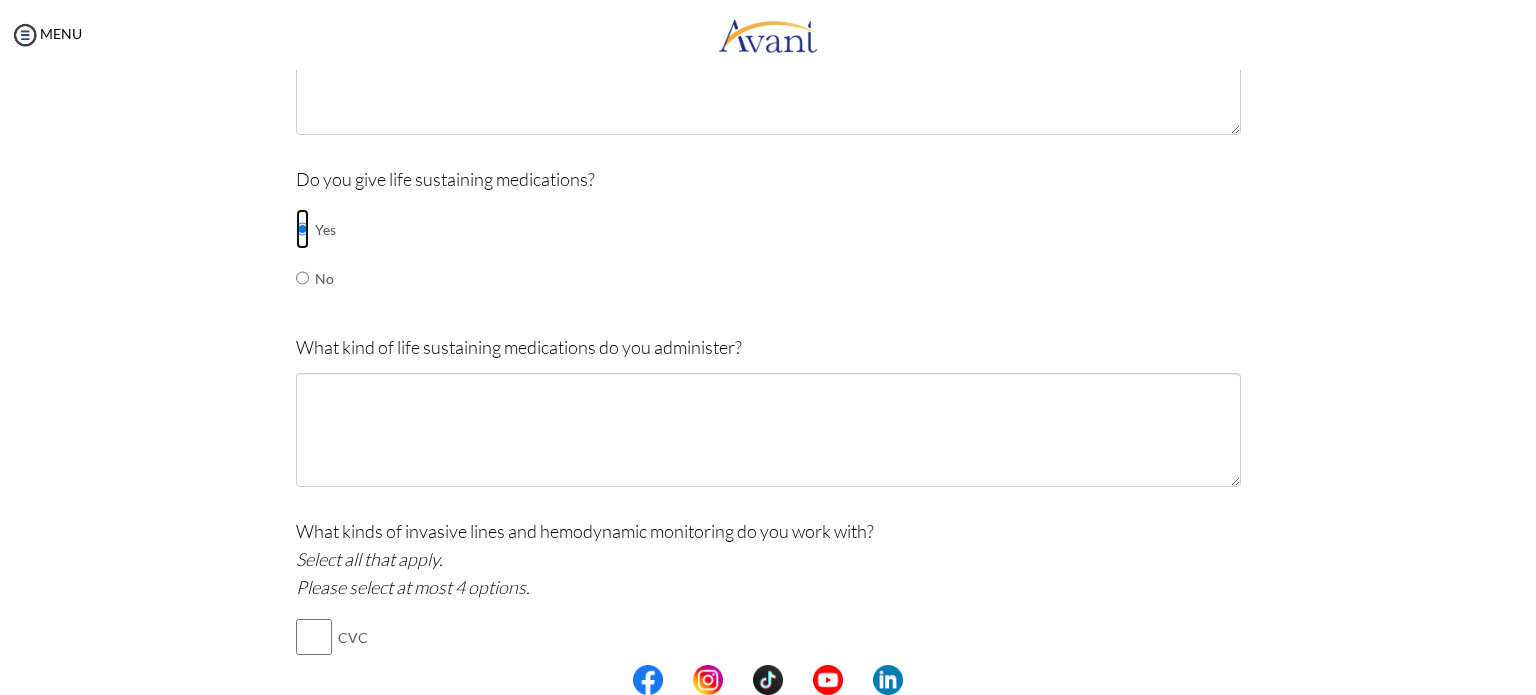 scroll, scrollTop: 840, scrollLeft: 0, axis: vertical 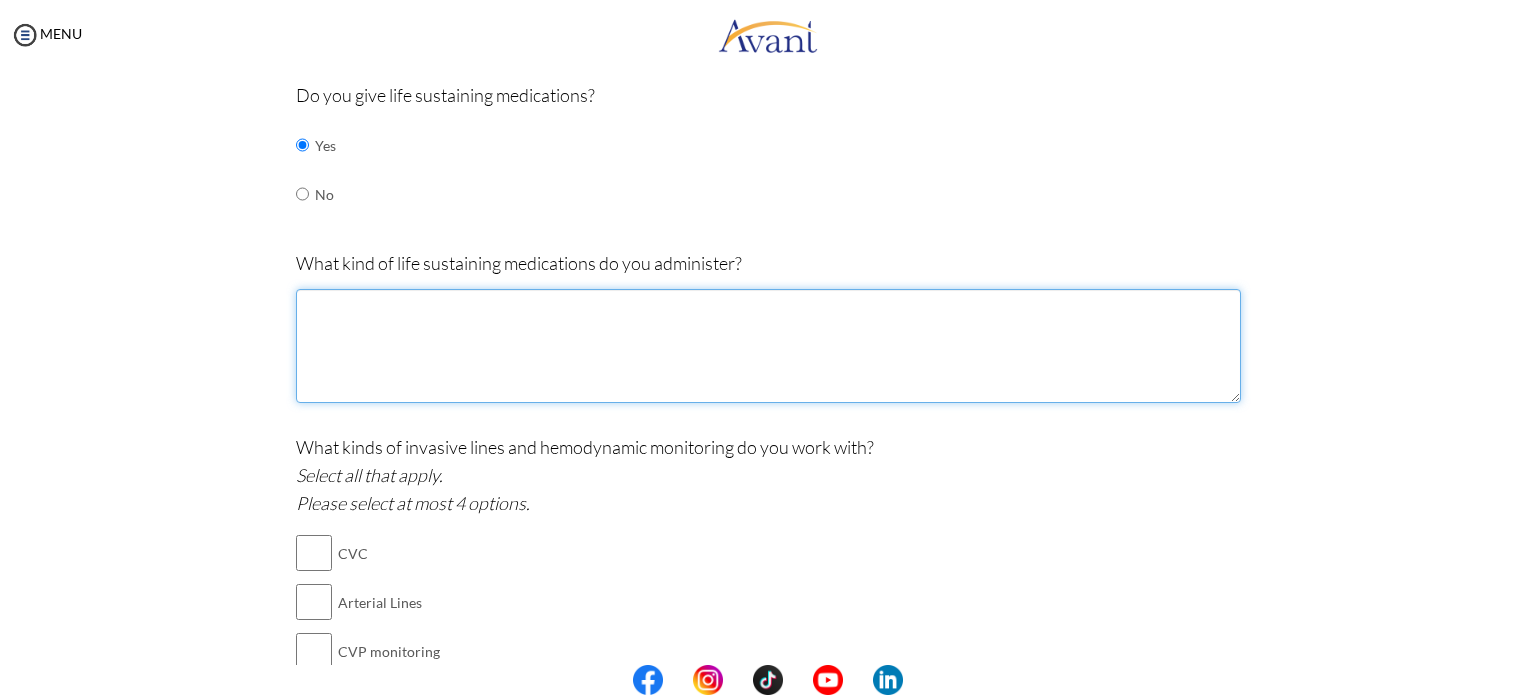 click at bounding box center (768, 346) 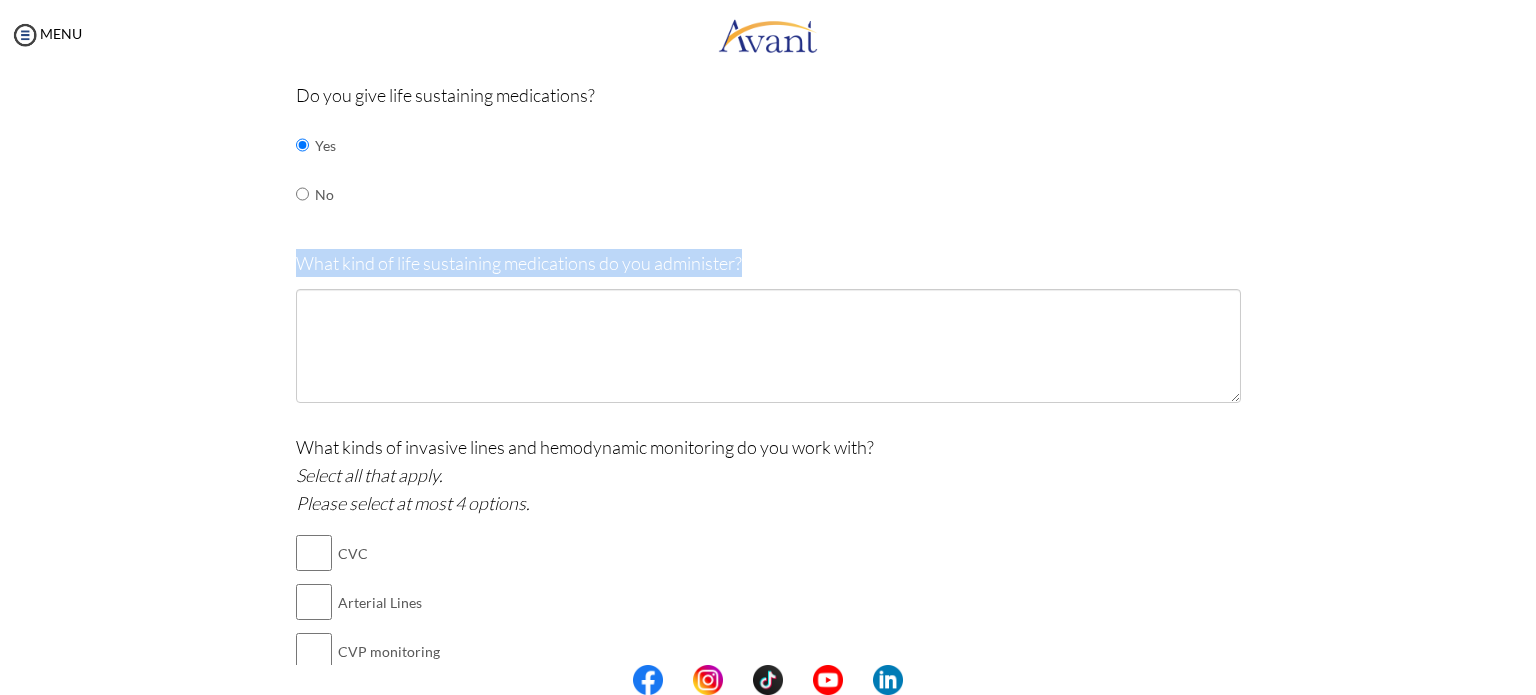 drag, startPoint x: 292, startPoint y: 267, endPoint x: 677, endPoint y: 276, distance: 385.1052 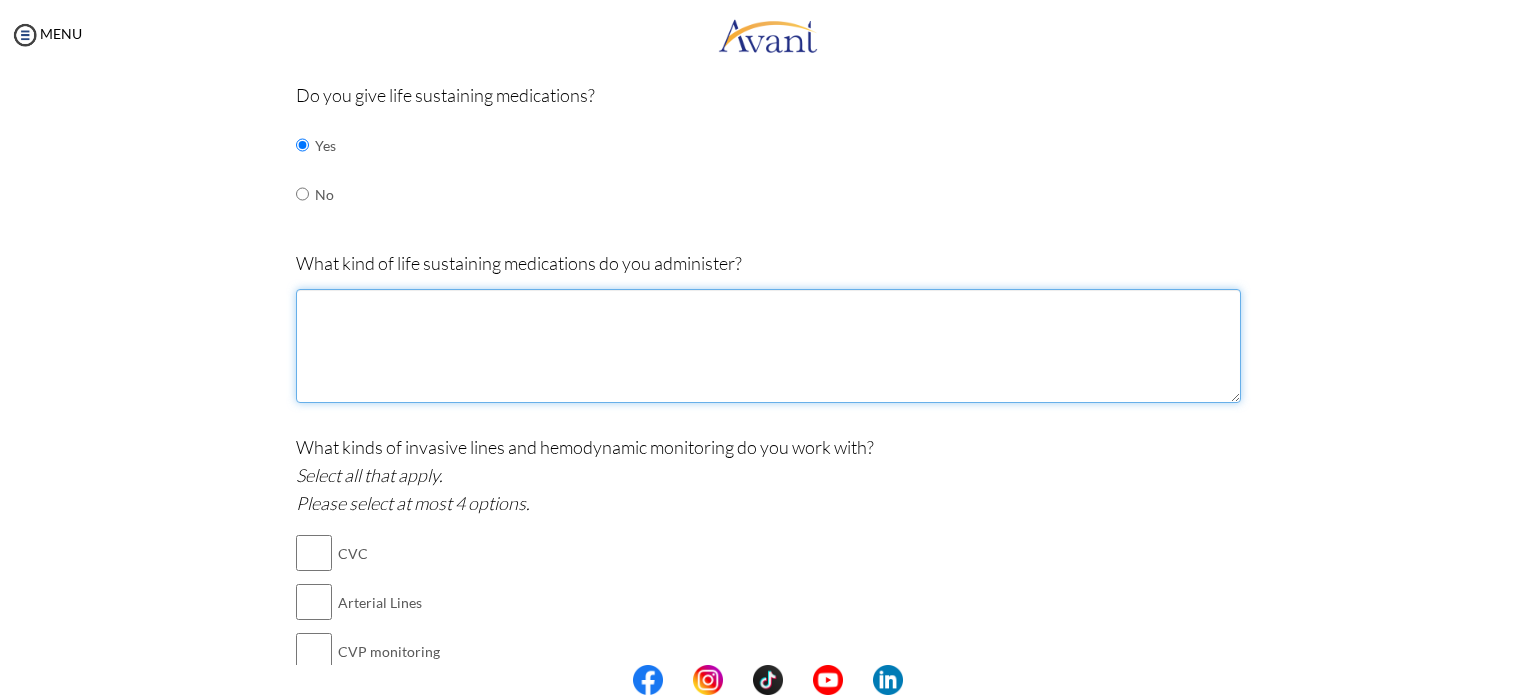 click at bounding box center [768, 346] 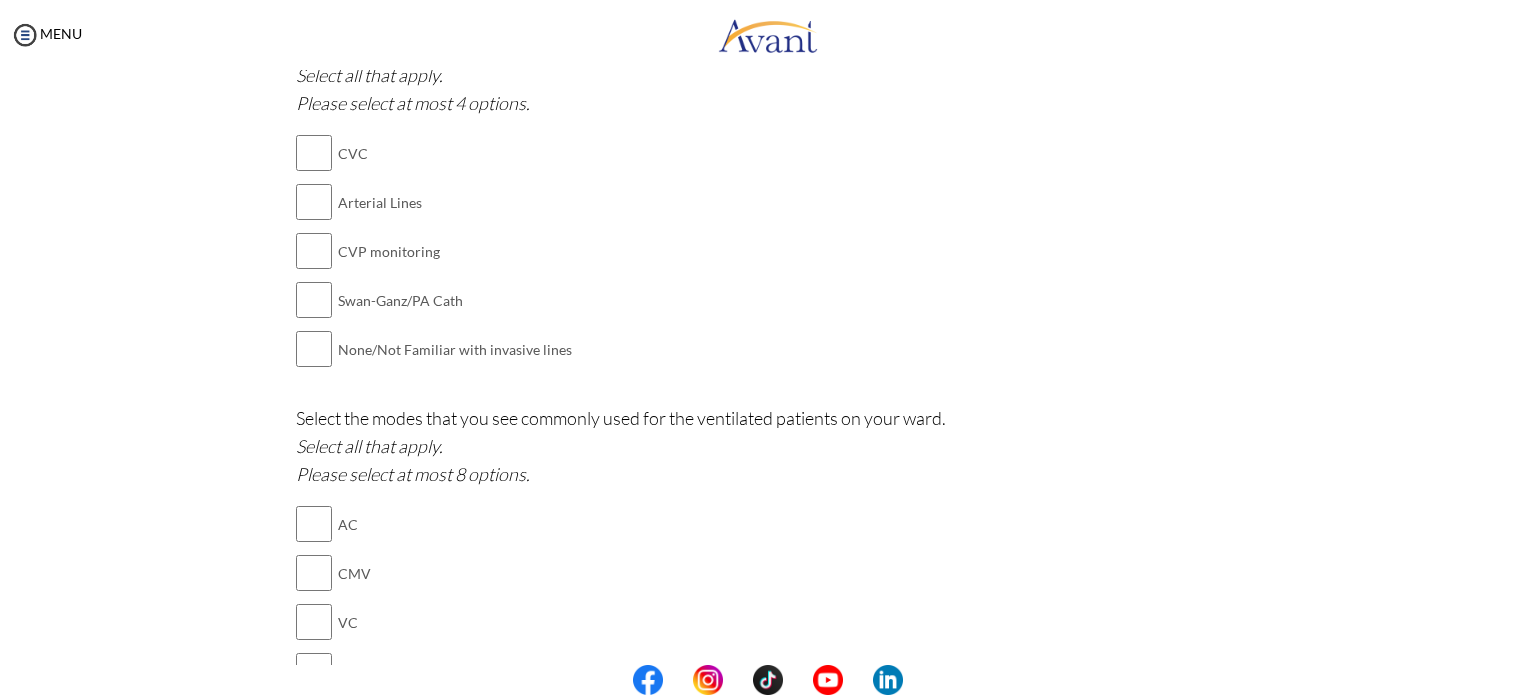 scroll, scrollTop: 1140, scrollLeft: 0, axis: vertical 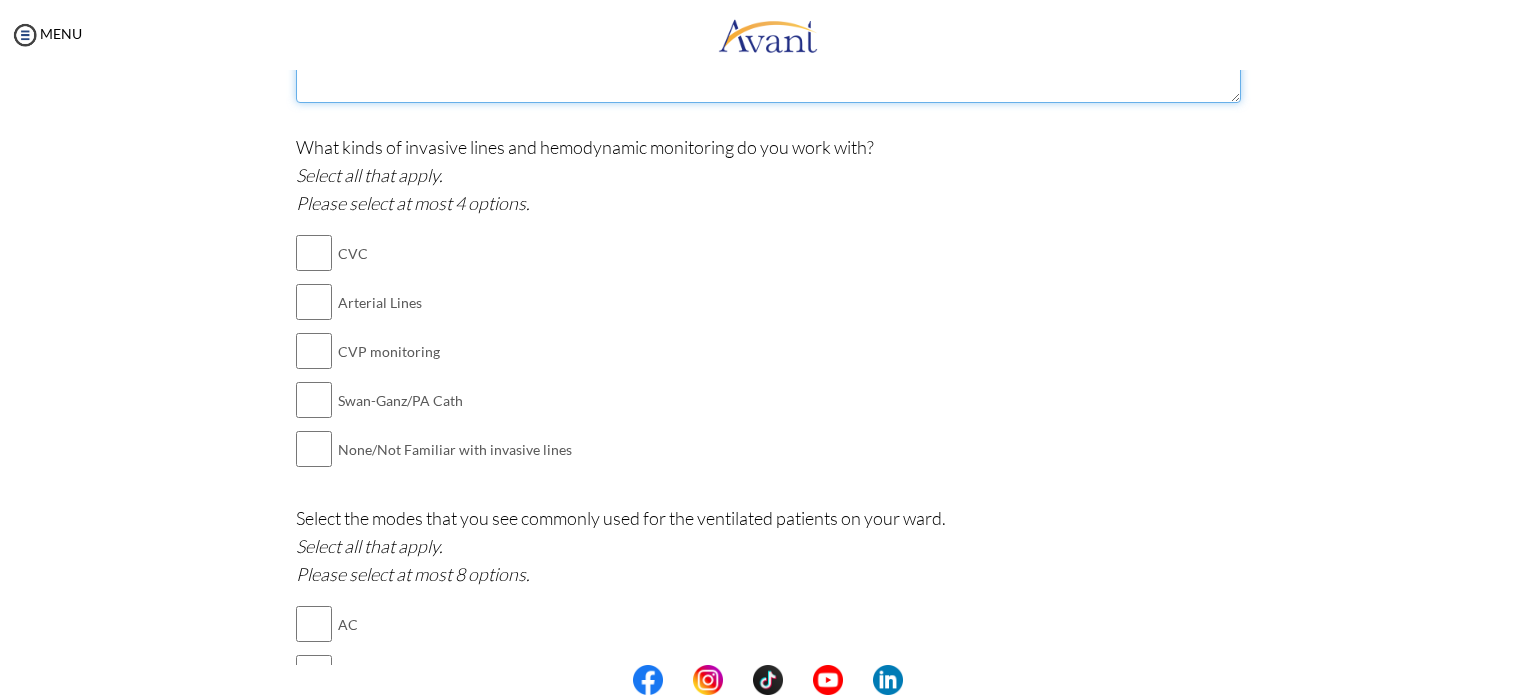 type on "Dopamine, Dobutamine, Norepinephrine, Epinephrine, Morphine" 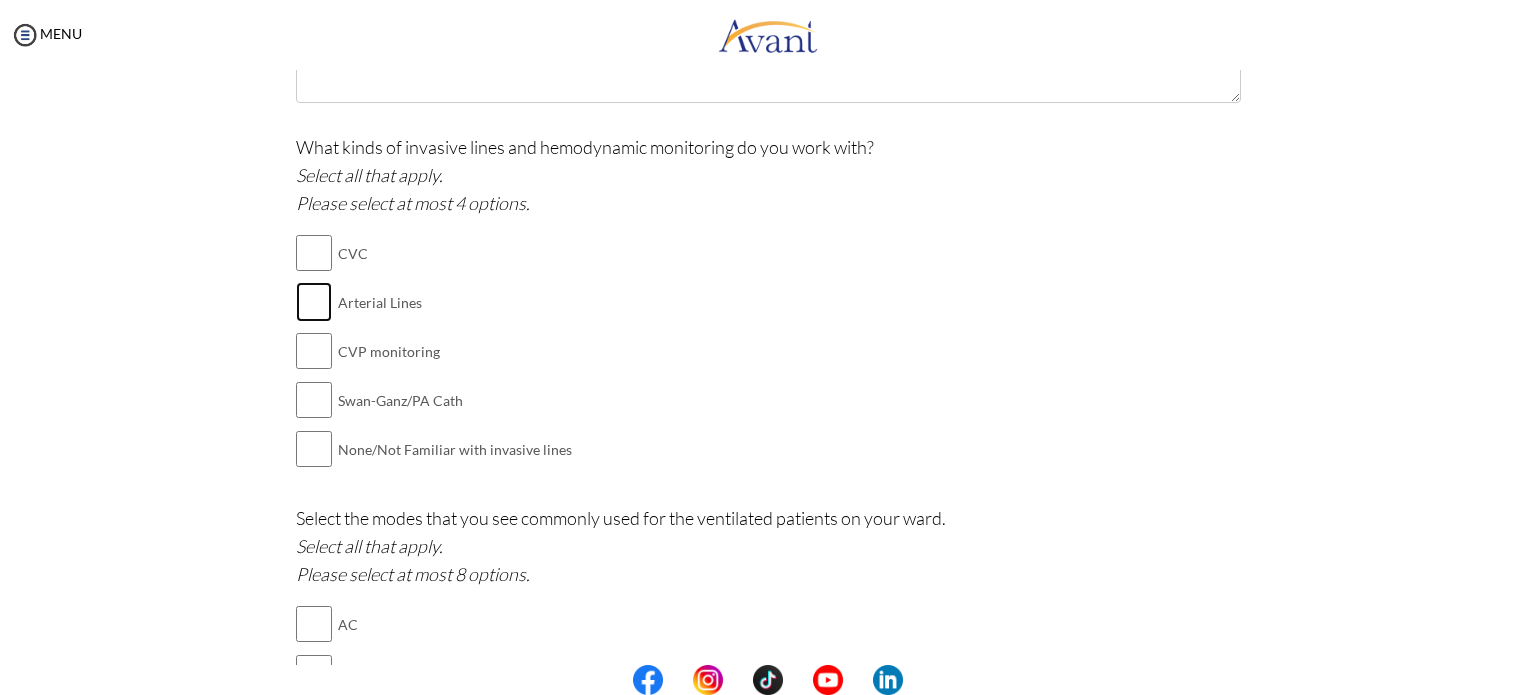 click at bounding box center (314, 302) 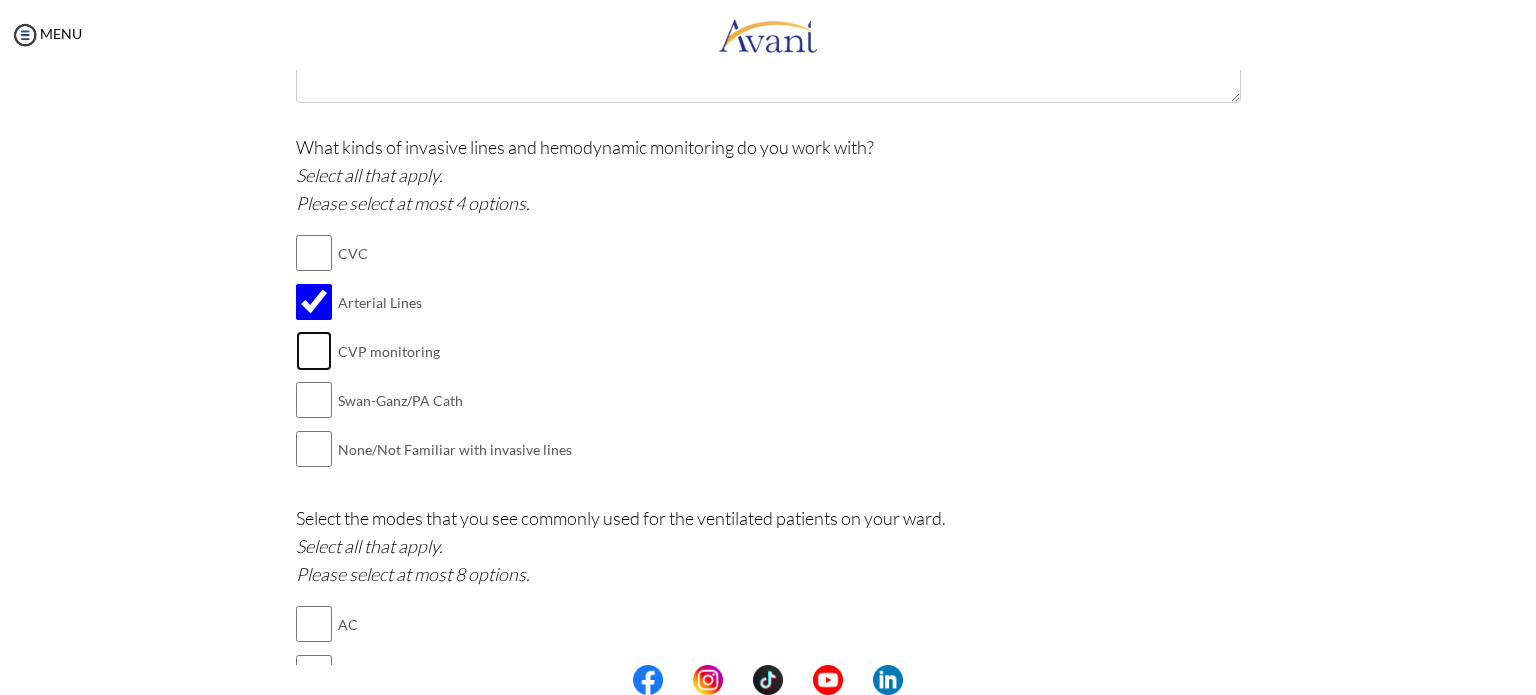 click at bounding box center [314, 351] 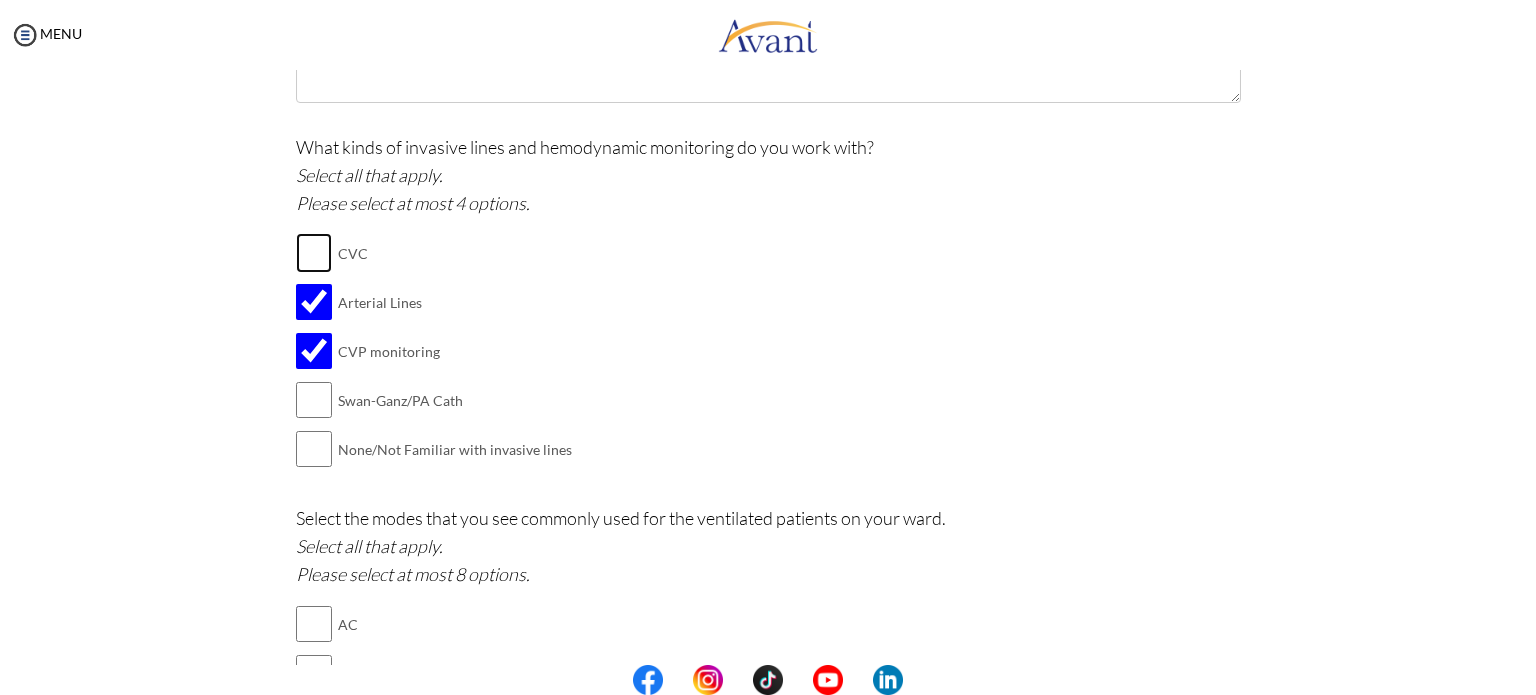 click at bounding box center (314, 253) 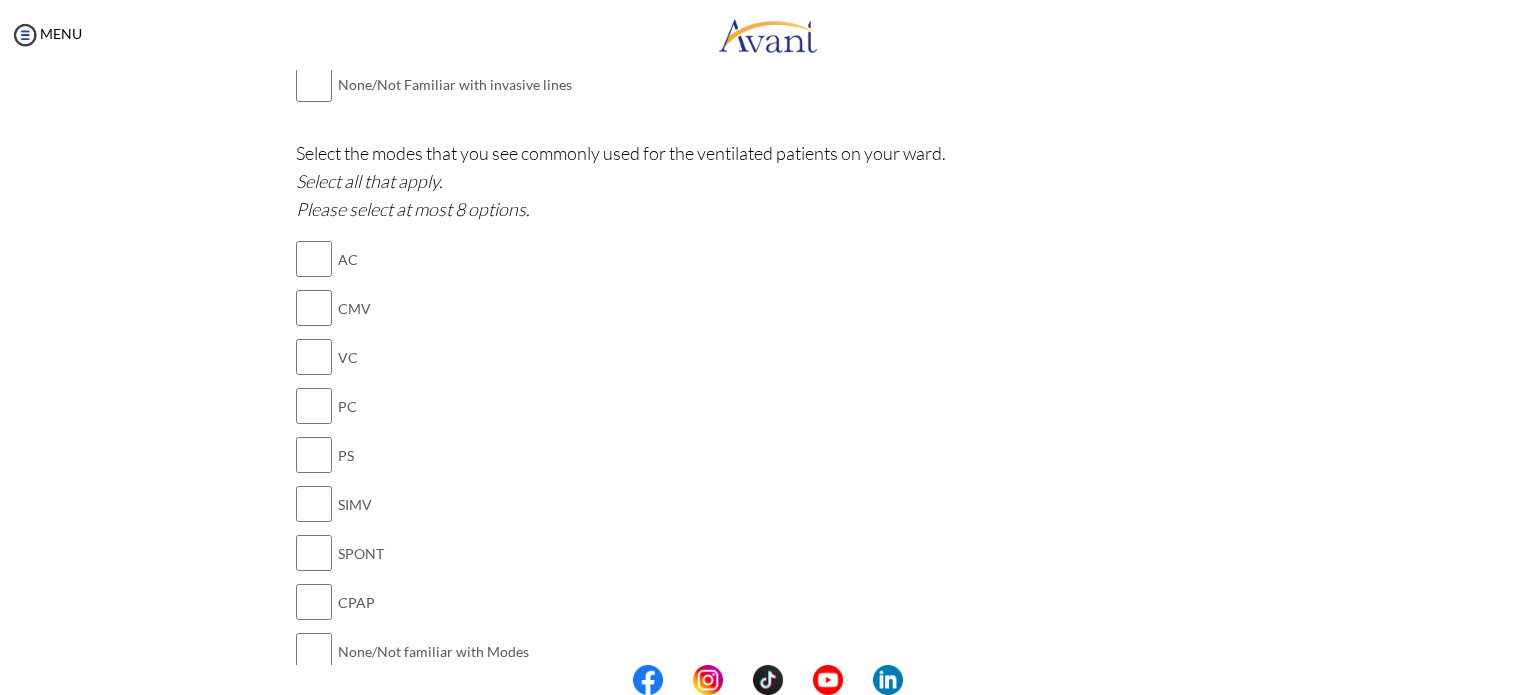 scroll, scrollTop: 1540, scrollLeft: 0, axis: vertical 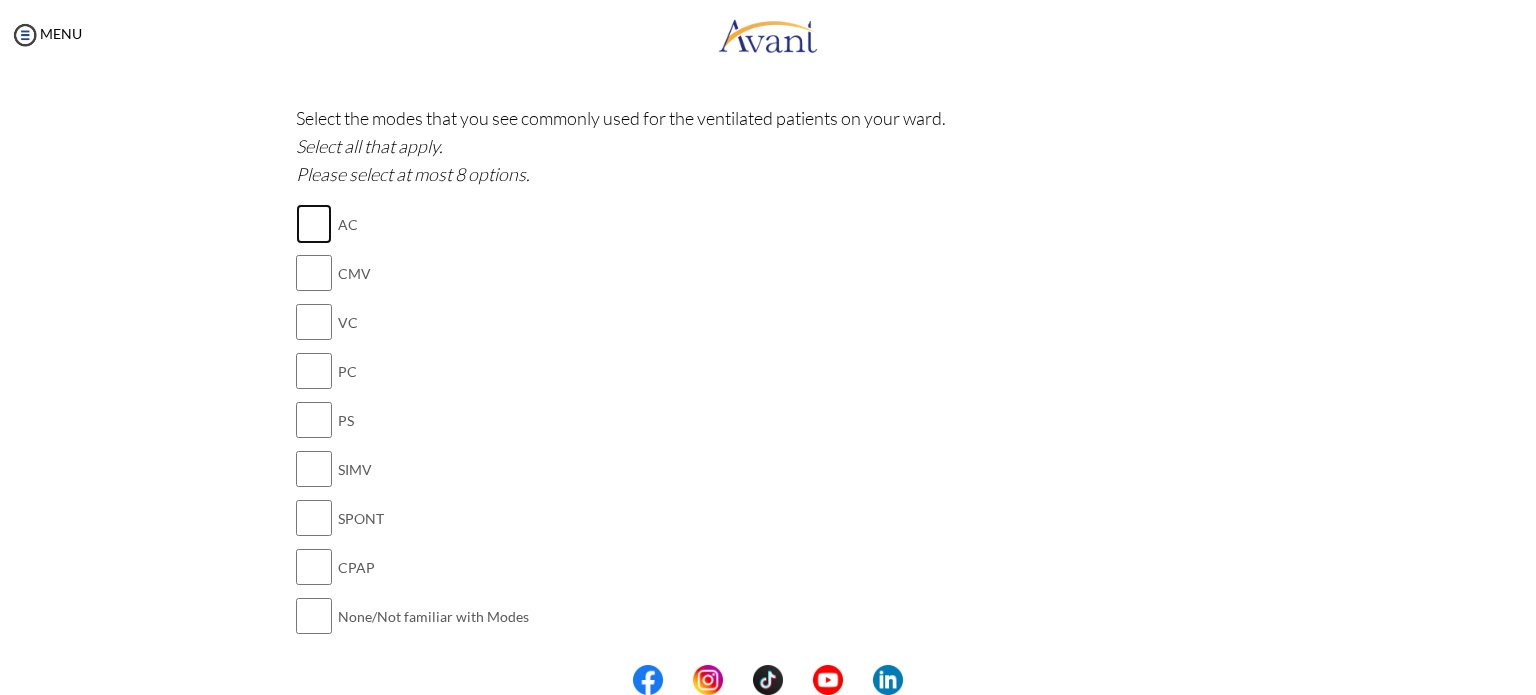 click at bounding box center [314, 224] 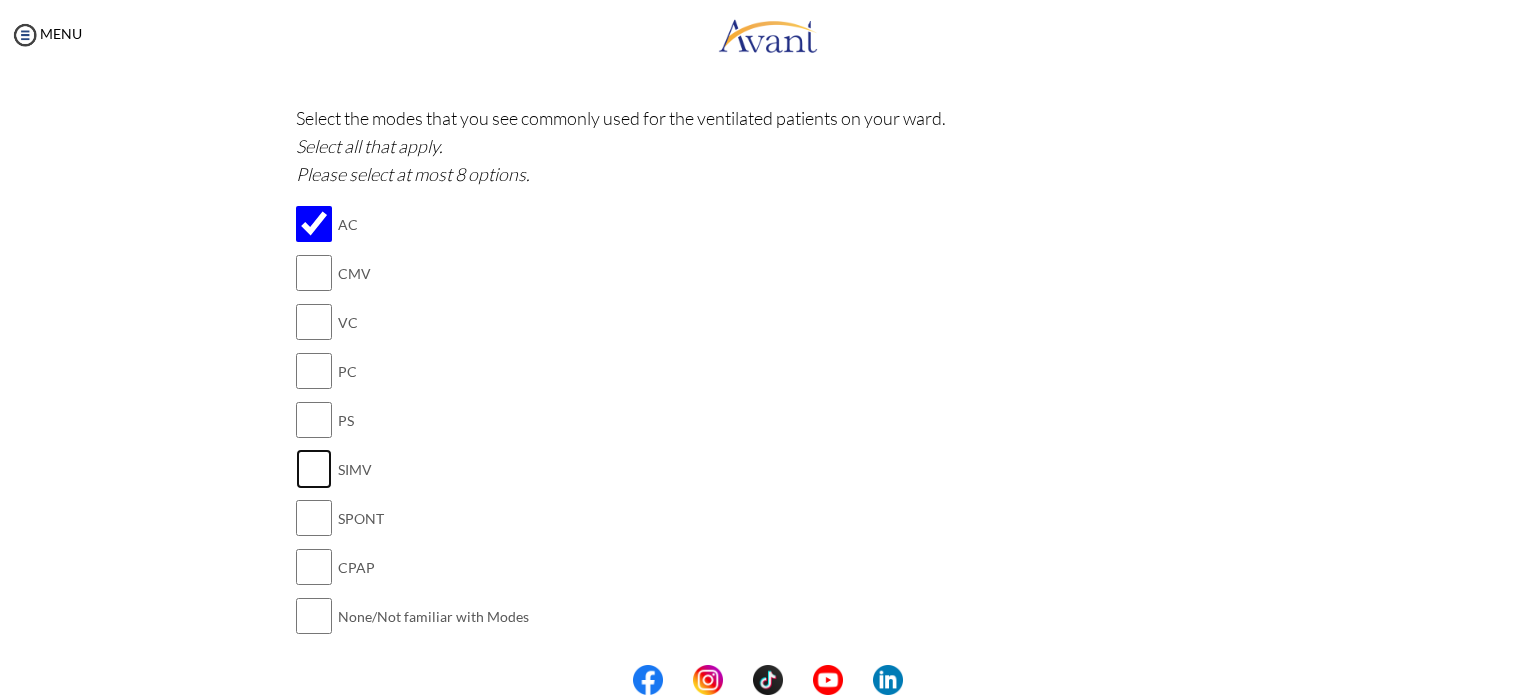 click at bounding box center (314, 469) 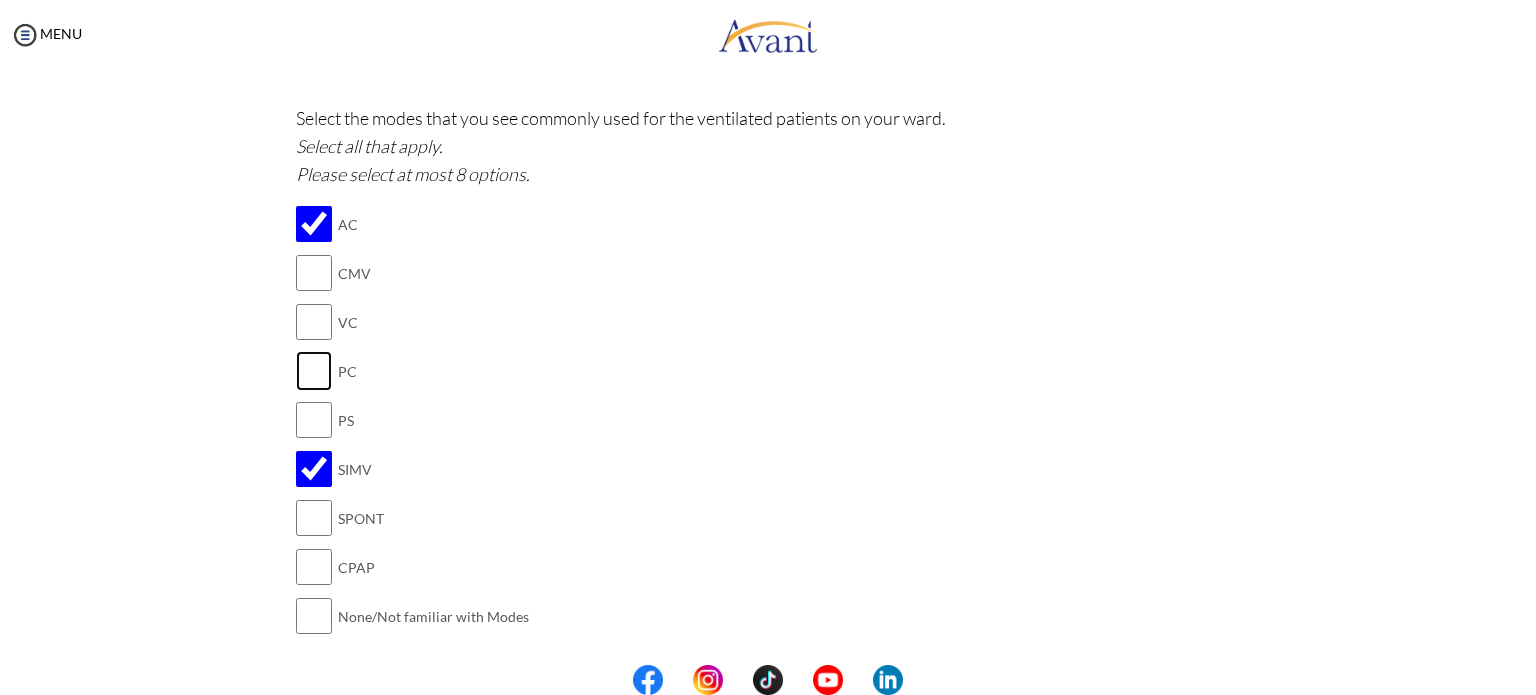 click at bounding box center (314, 371) 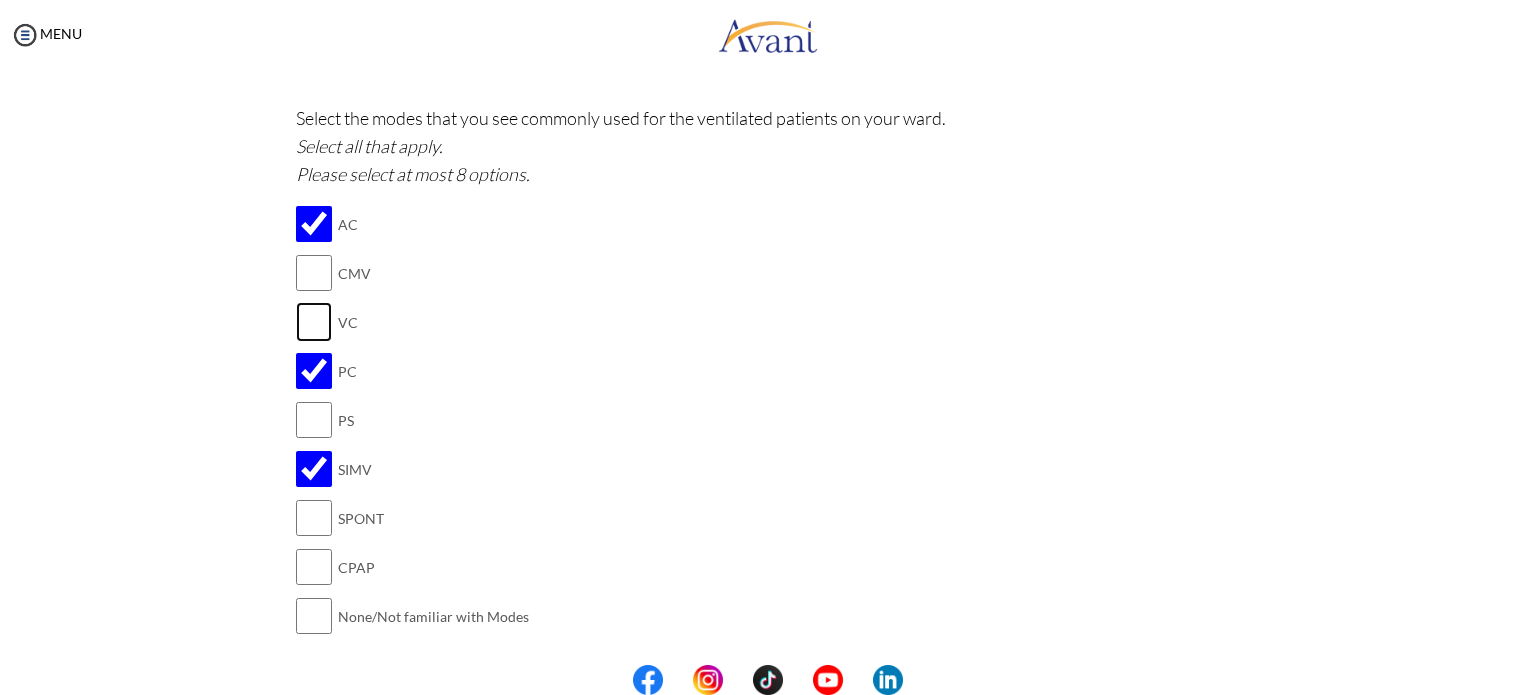 click at bounding box center [314, 322] 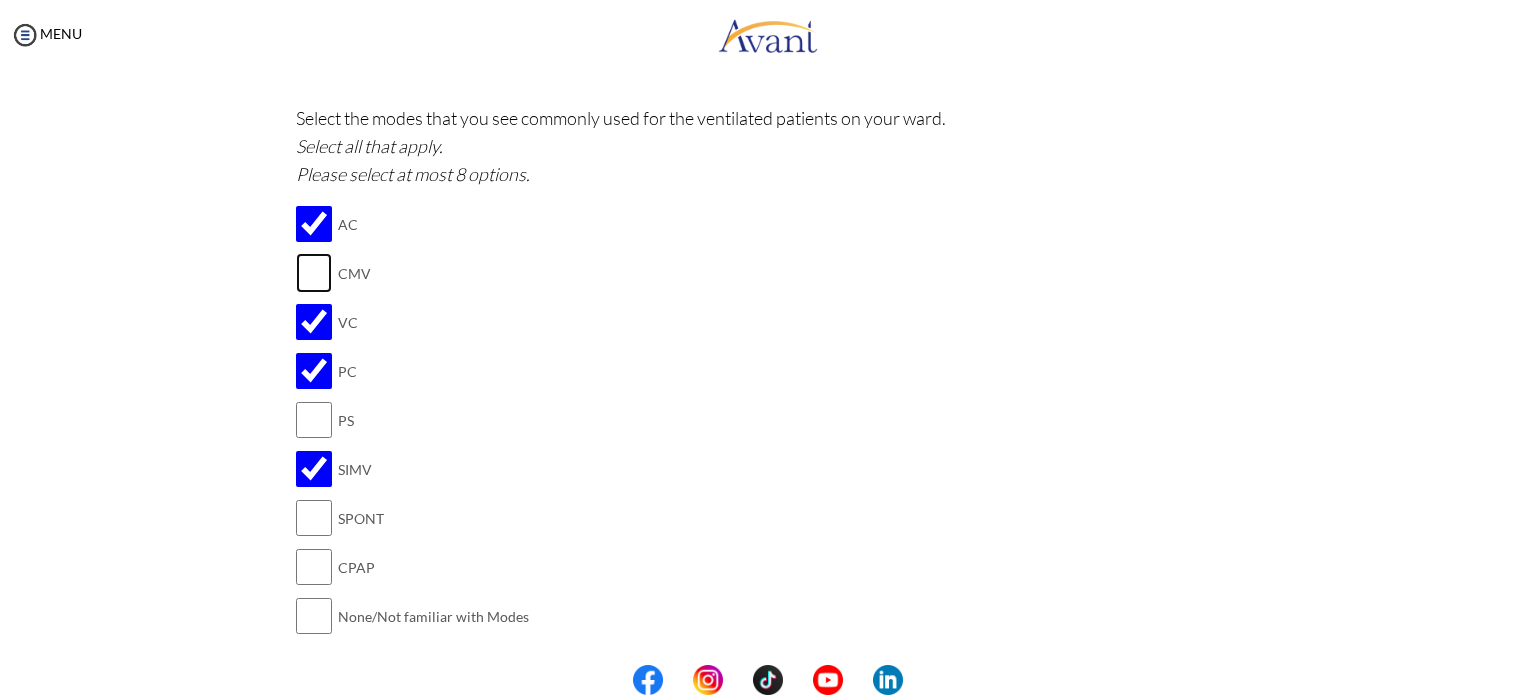 click at bounding box center (314, 273) 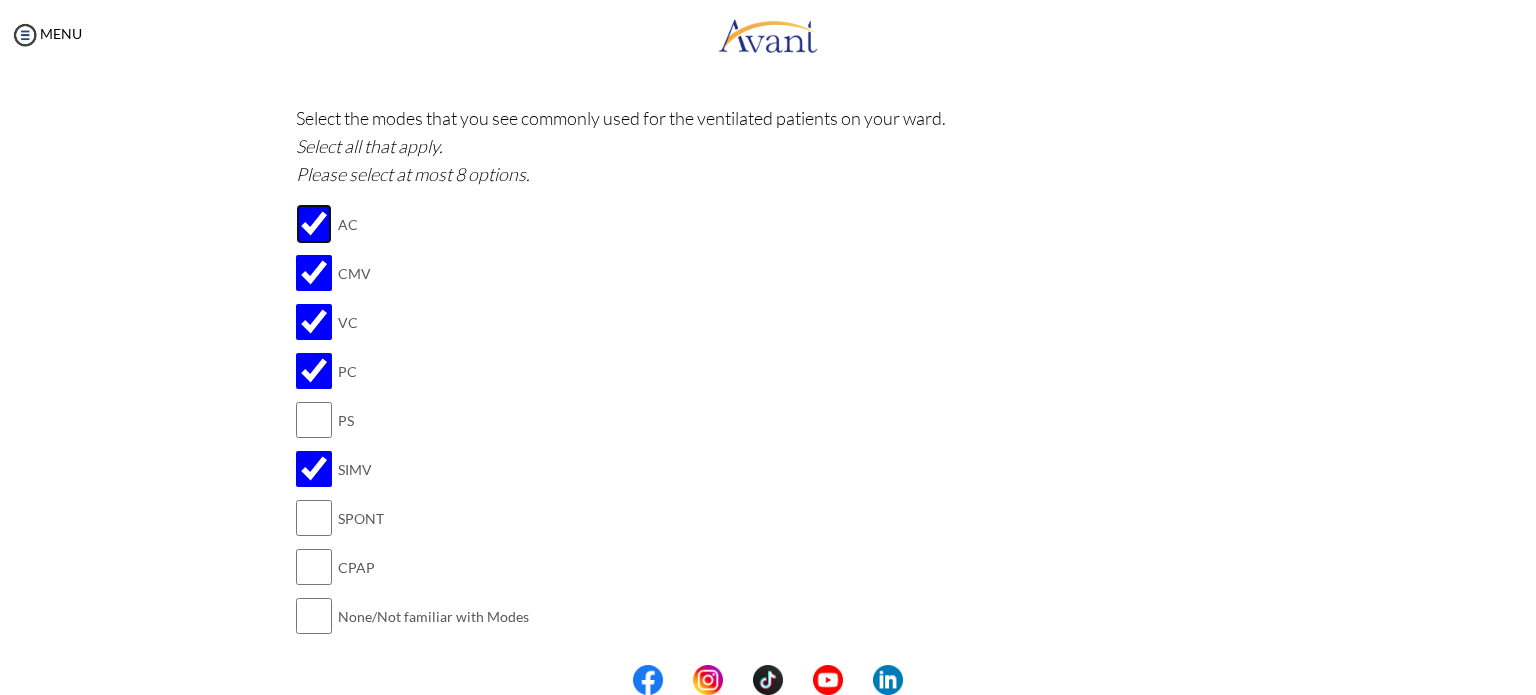 click at bounding box center (314, 224) 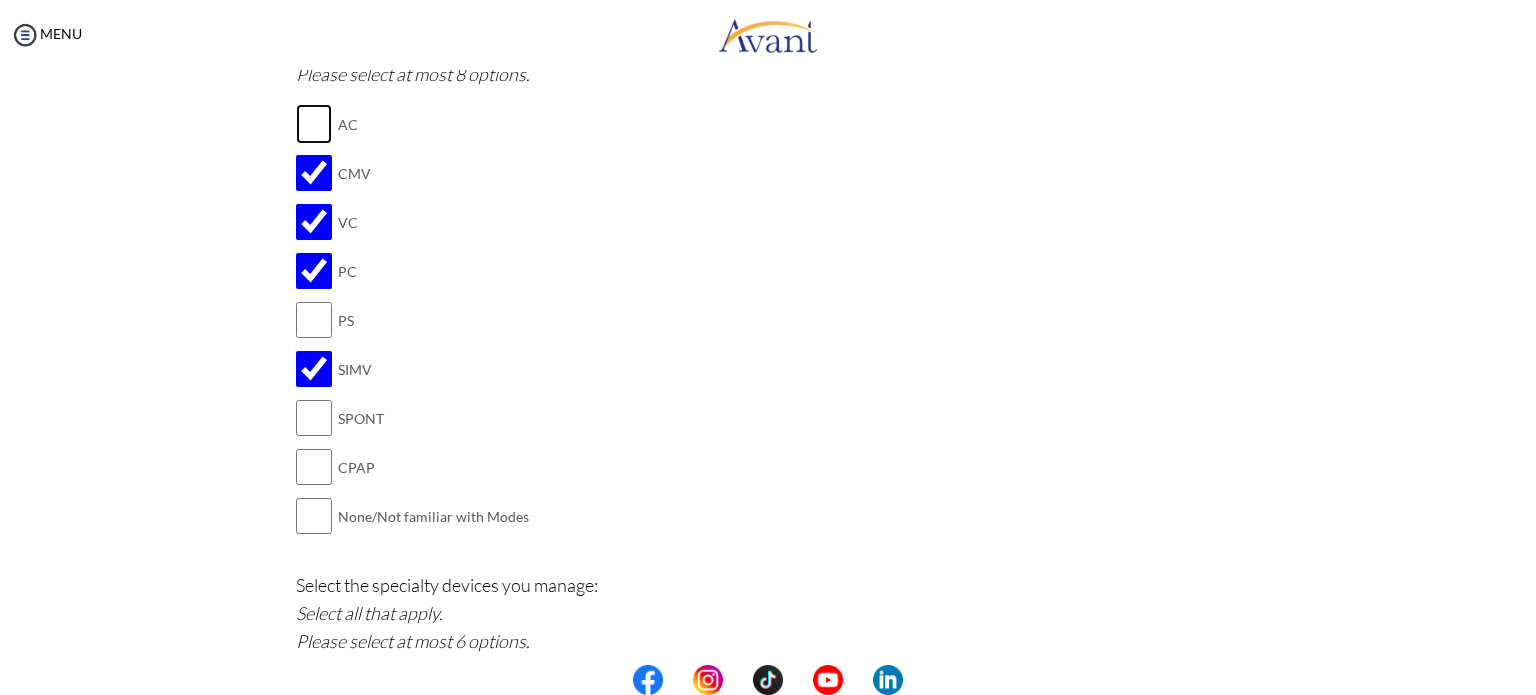 scroll, scrollTop: 1540, scrollLeft: 0, axis: vertical 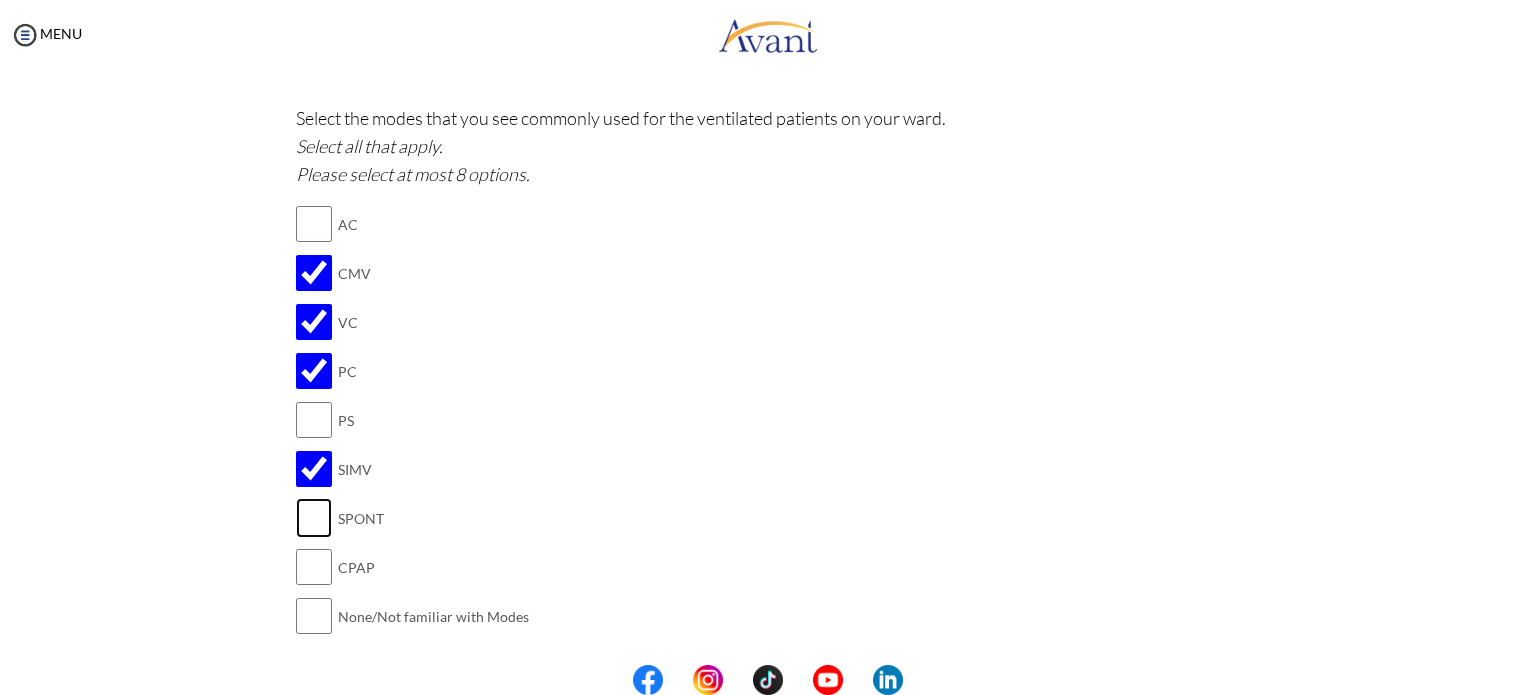 click at bounding box center (314, 518) 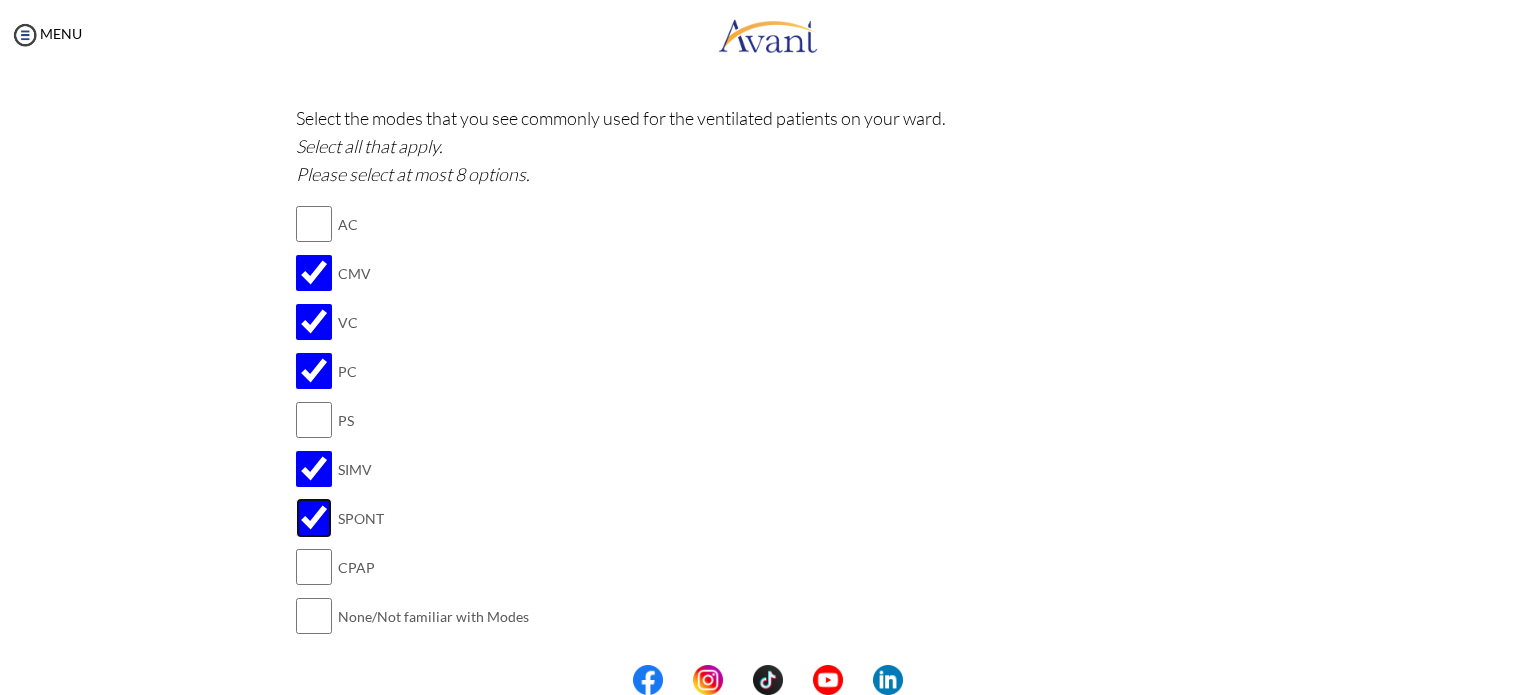 click at bounding box center (314, 518) 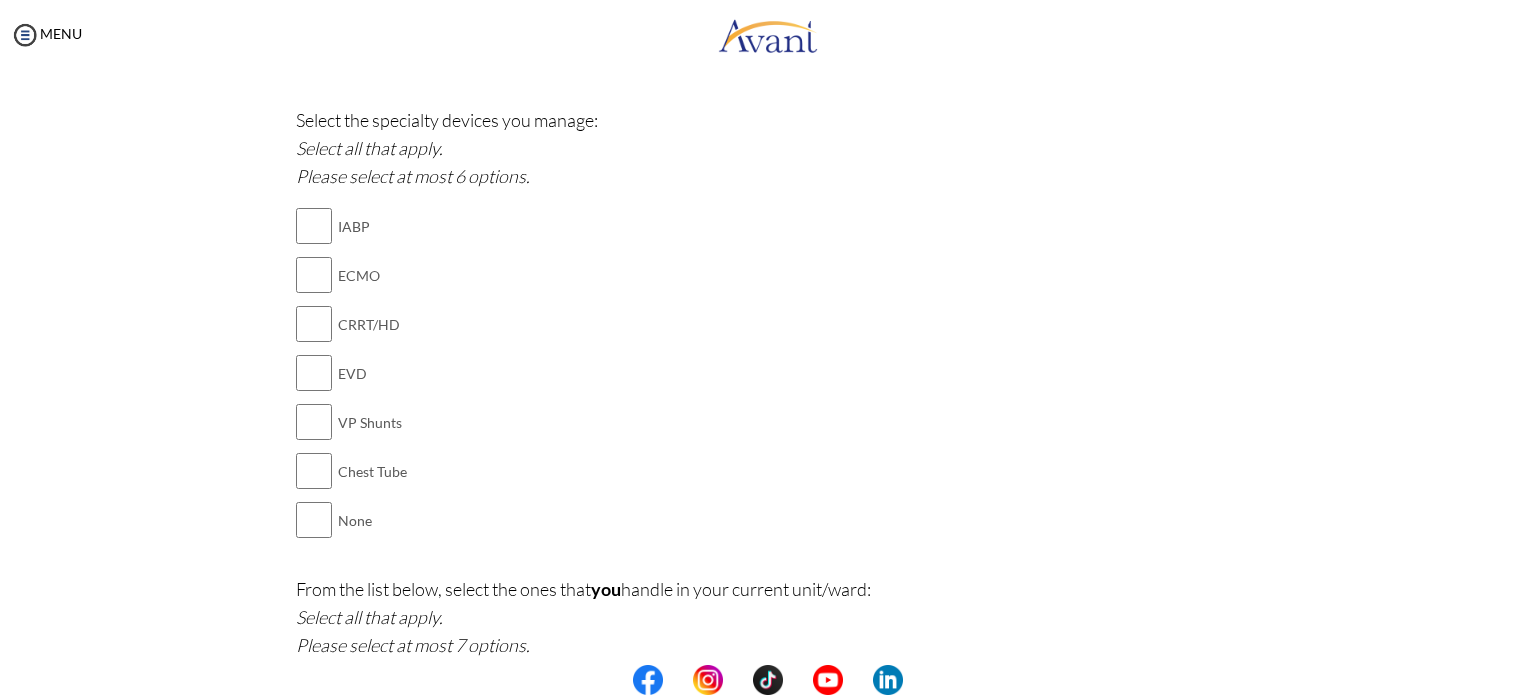 scroll, scrollTop: 2140, scrollLeft: 0, axis: vertical 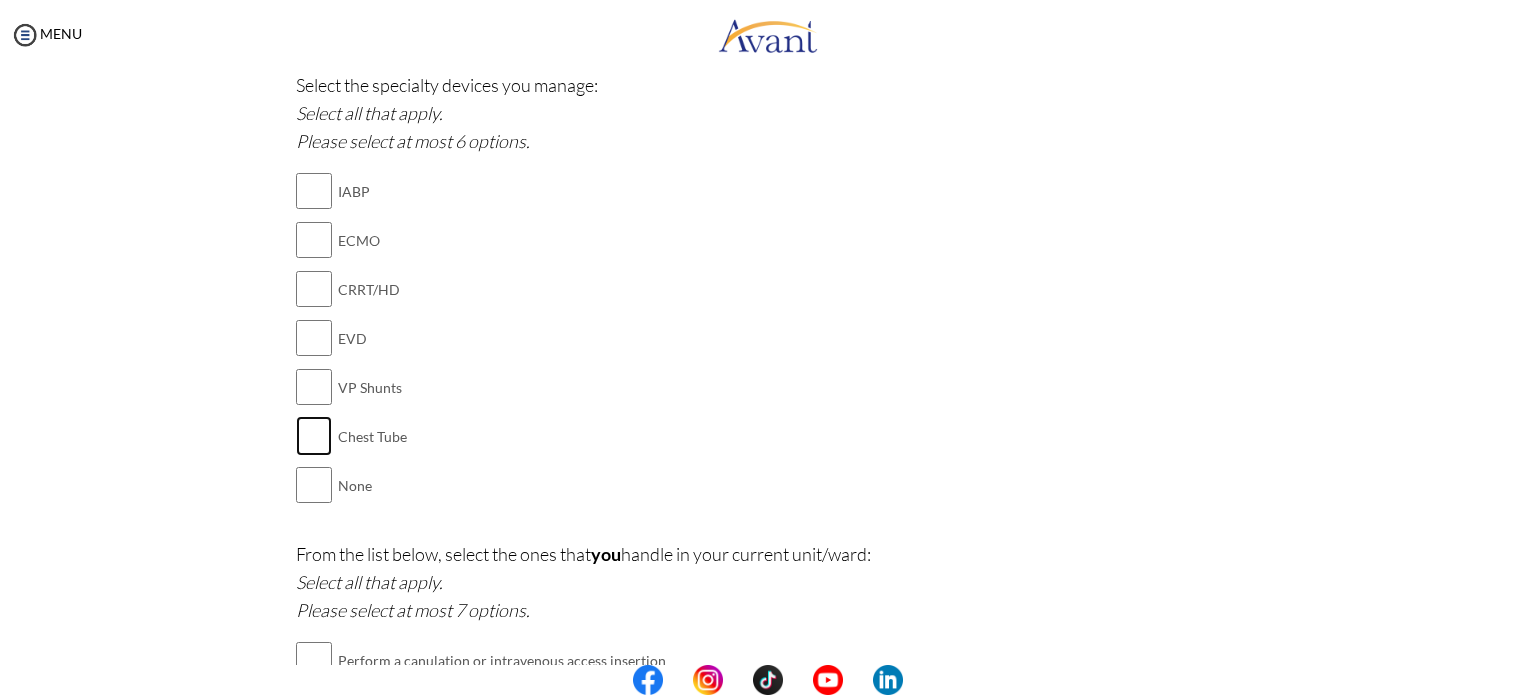 click at bounding box center [314, 436] 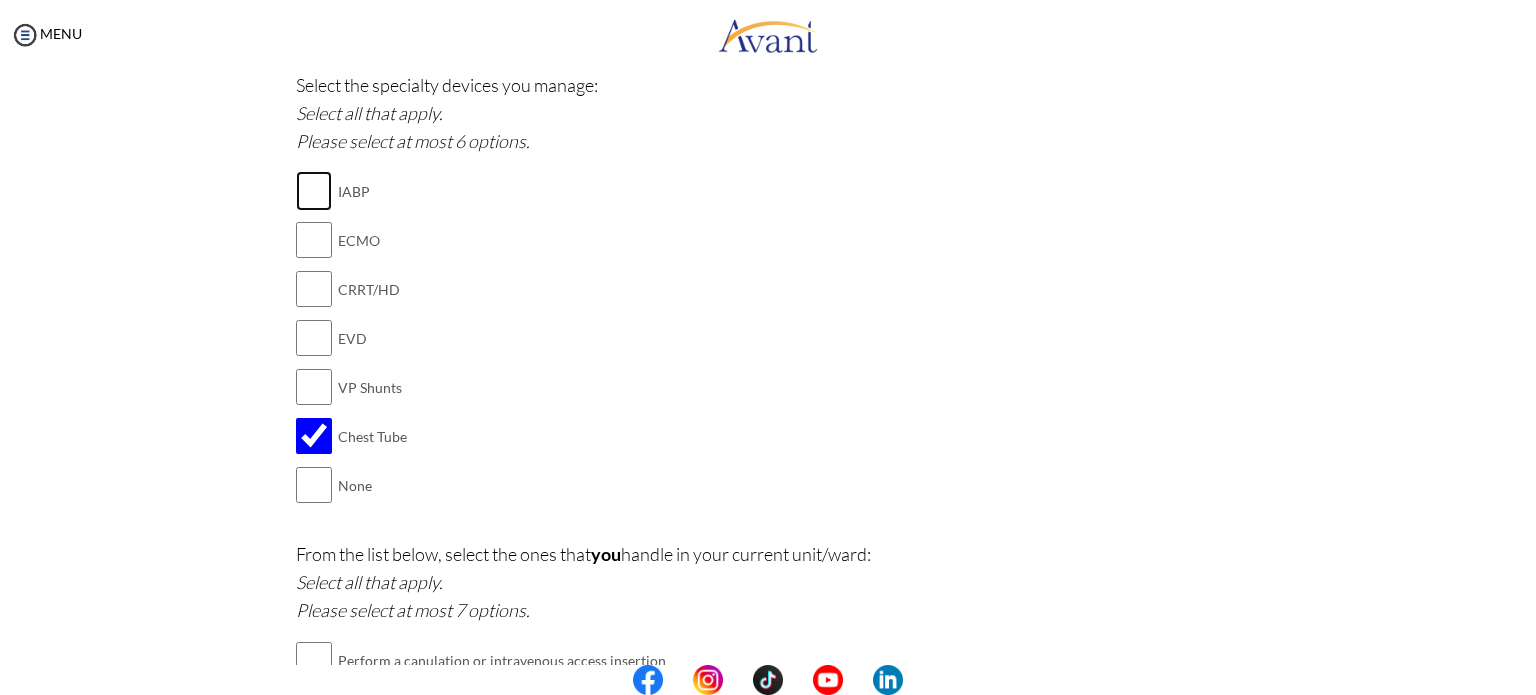 click at bounding box center (314, 191) 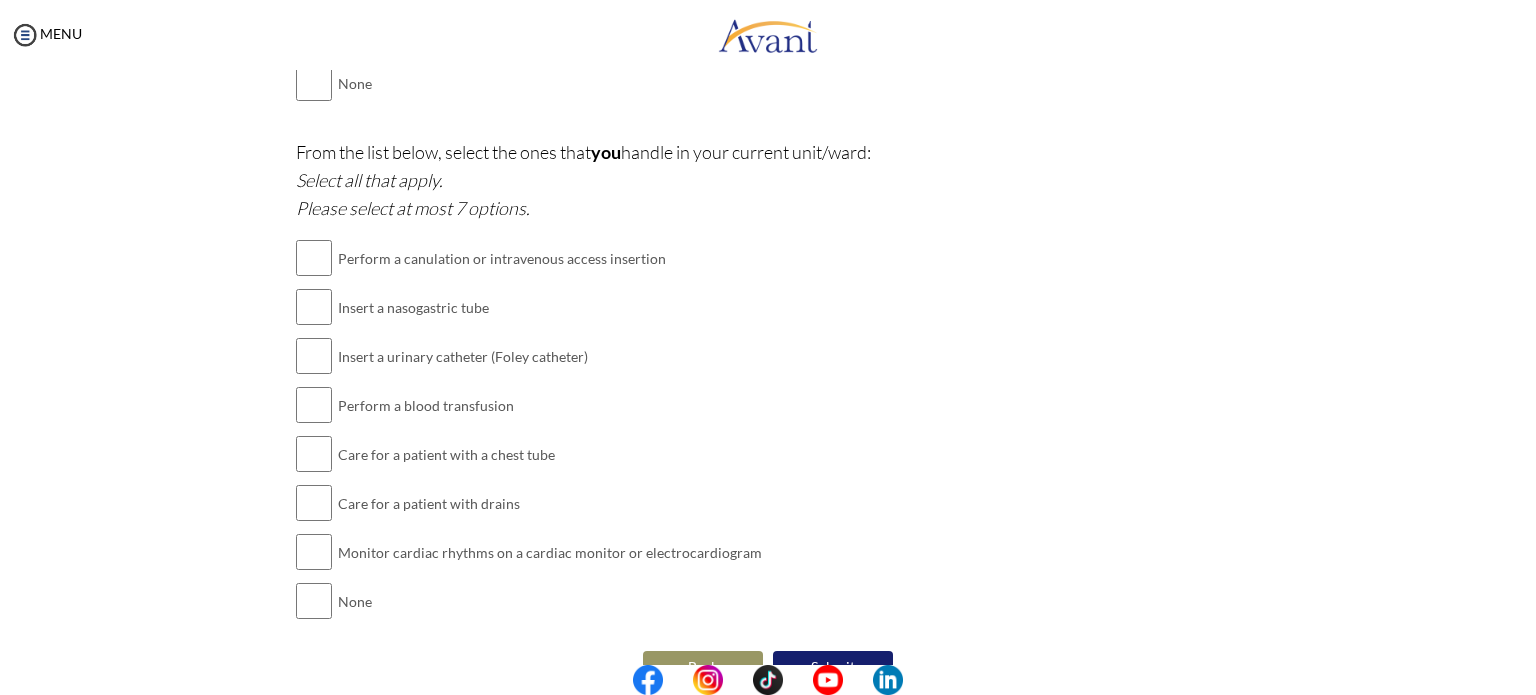 scroll, scrollTop: 2576, scrollLeft: 0, axis: vertical 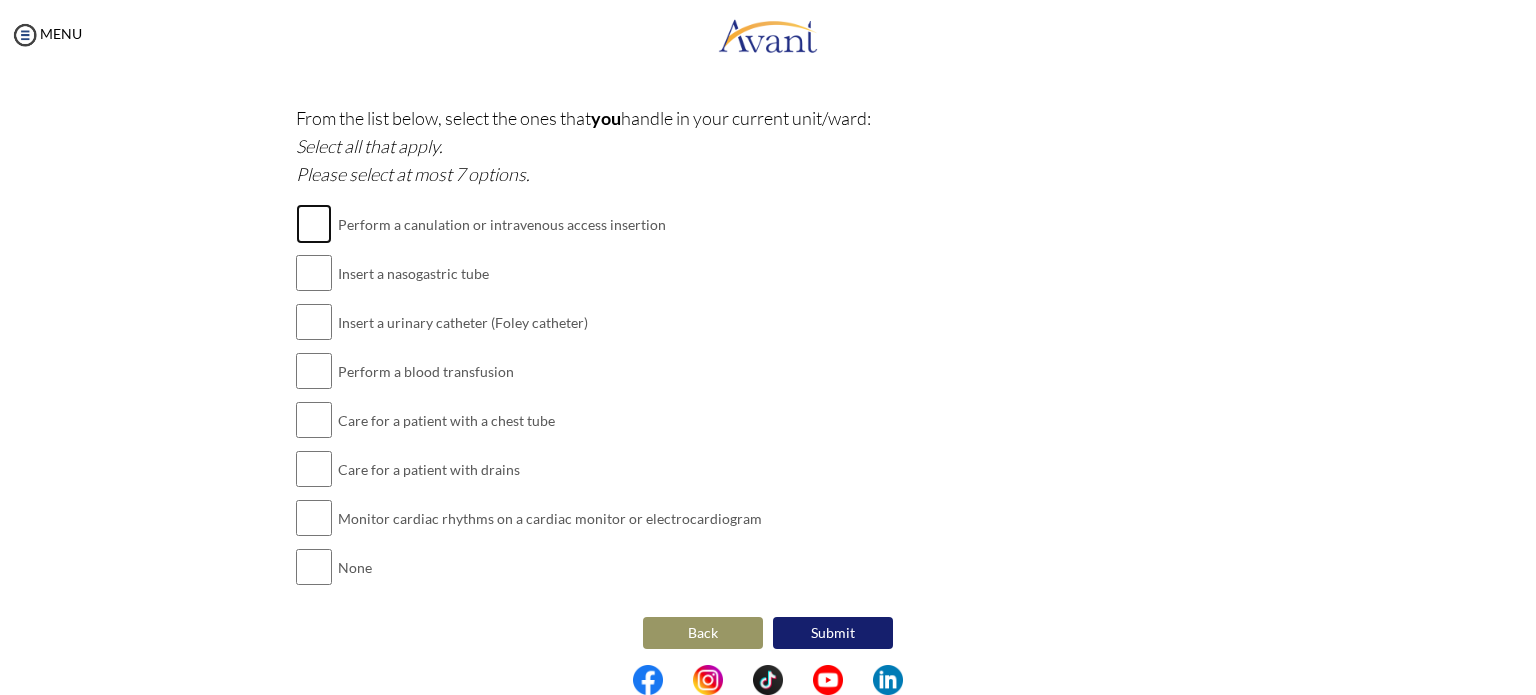 click at bounding box center [314, 224] 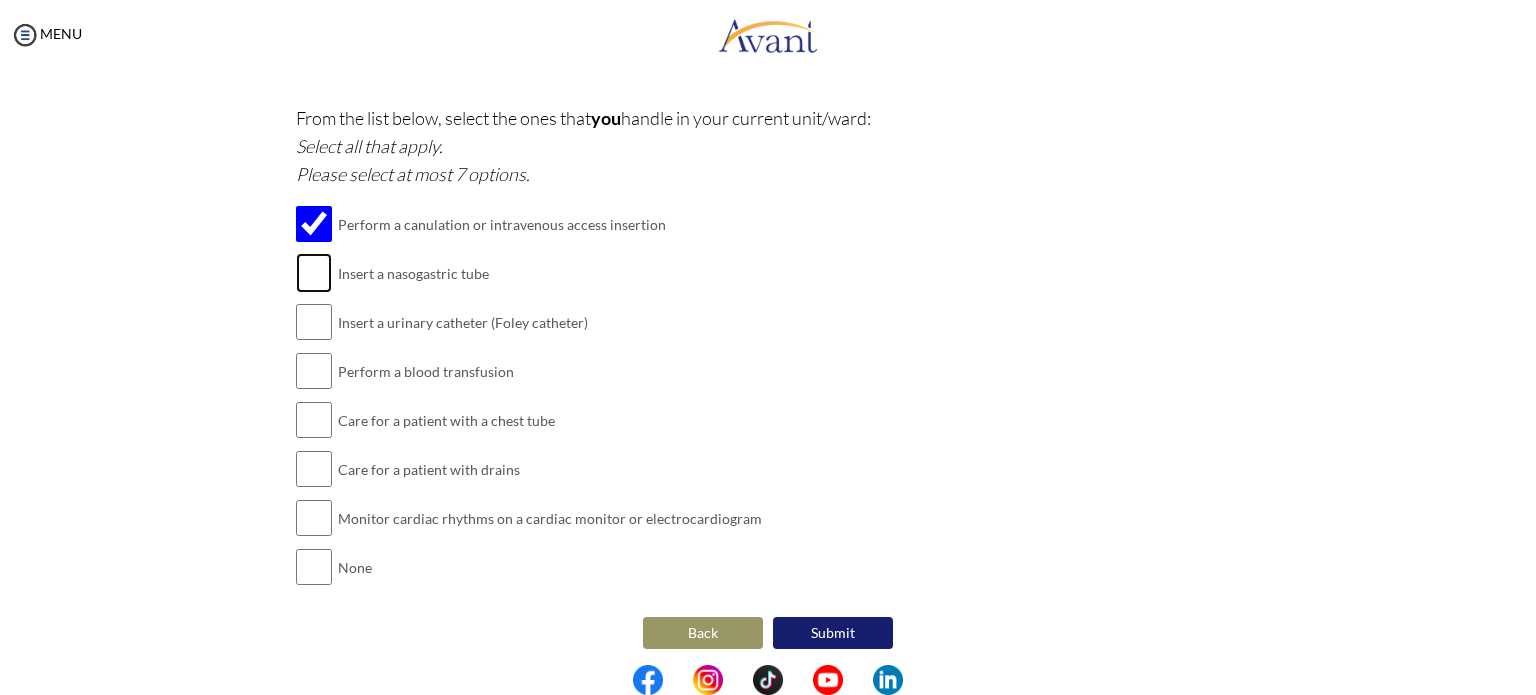 click at bounding box center [314, 273] 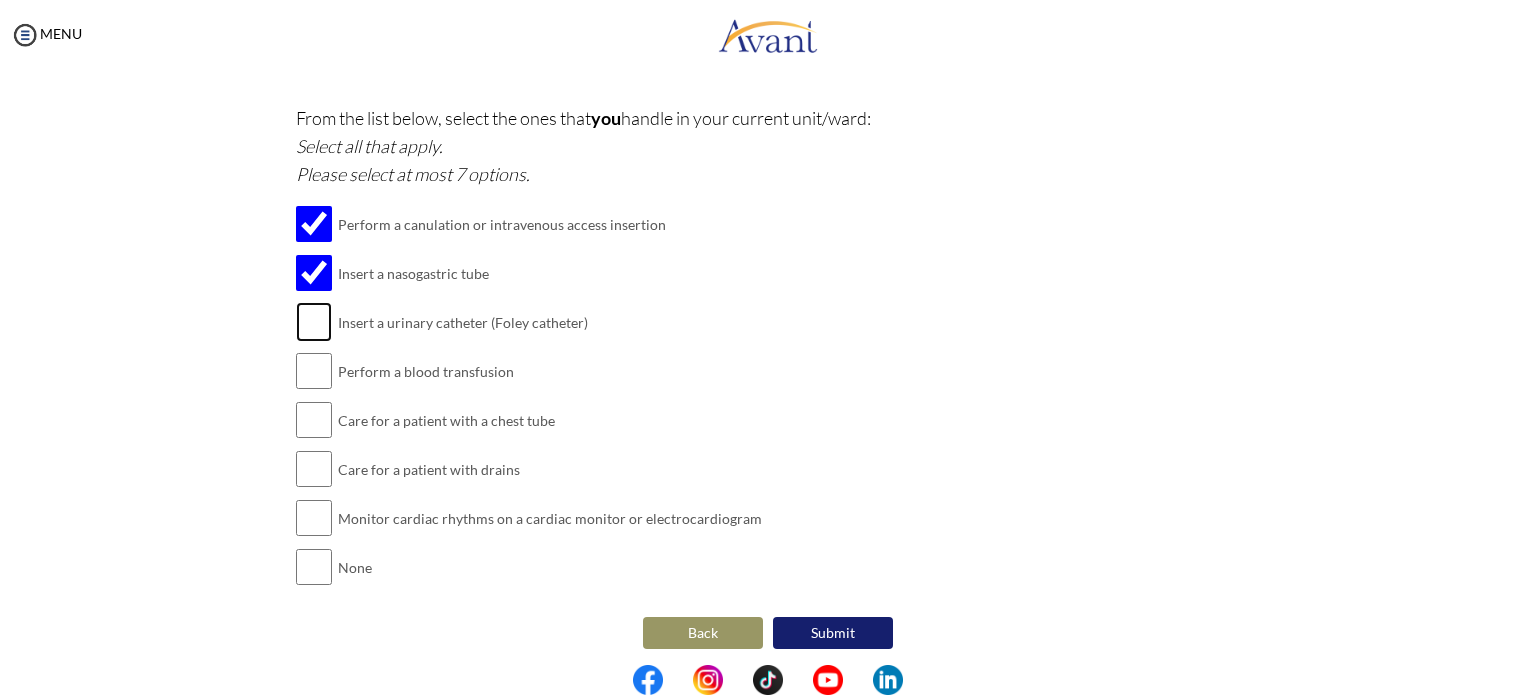 click at bounding box center (314, 322) 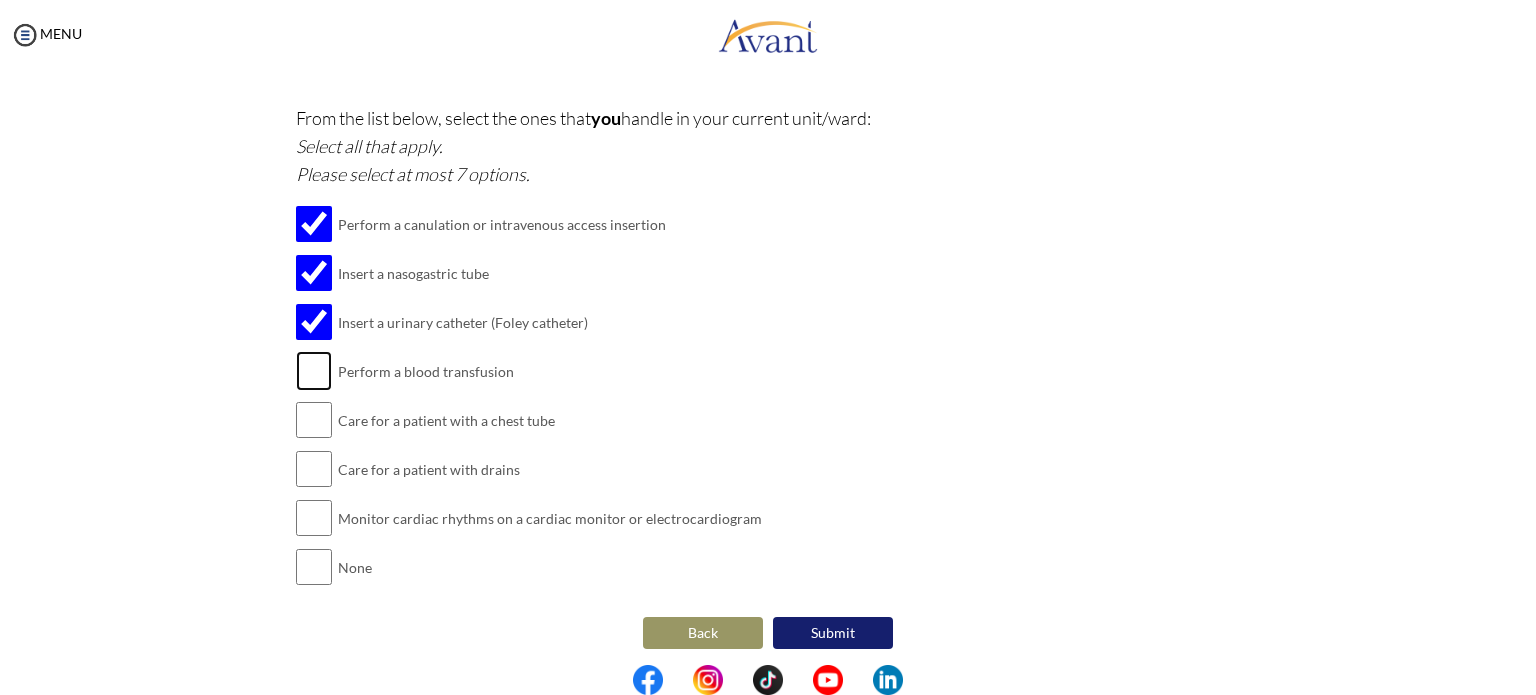 click at bounding box center (314, 371) 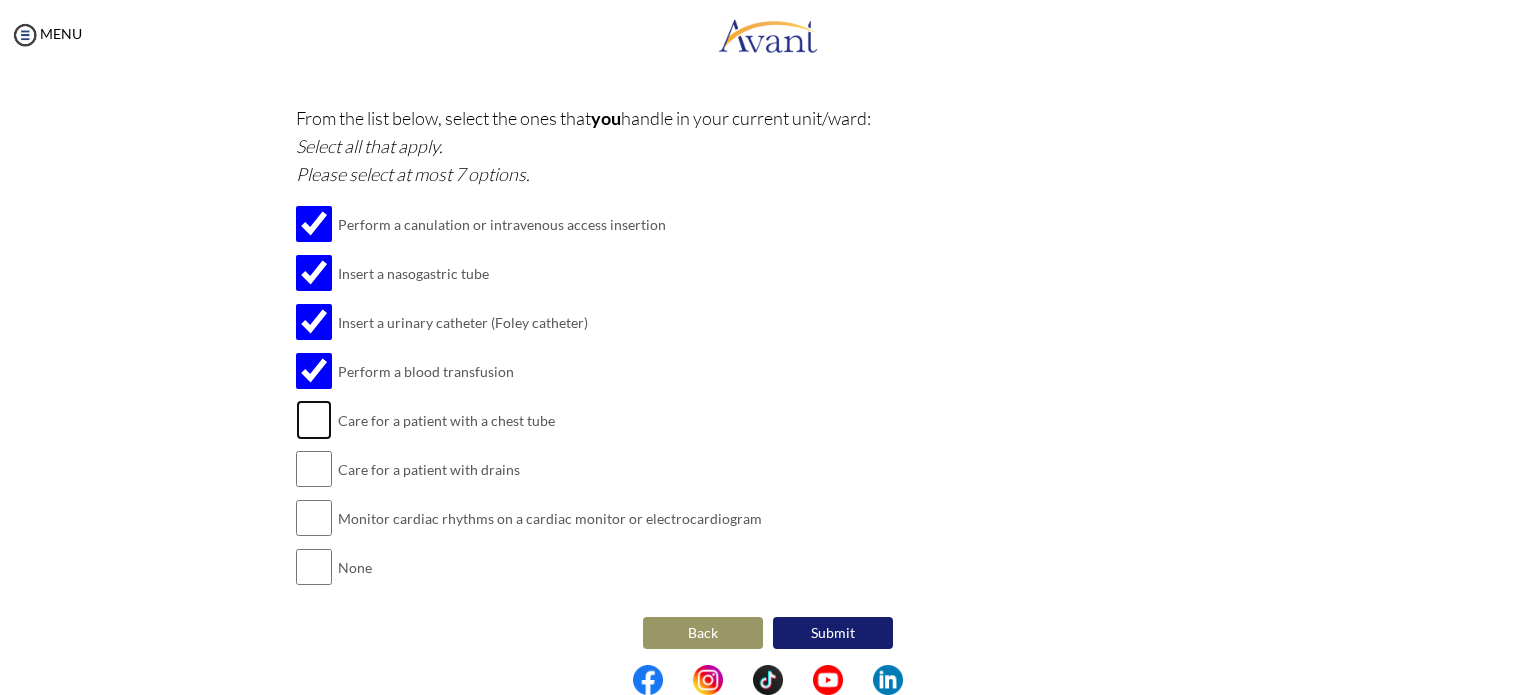 click at bounding box center (314, 420) 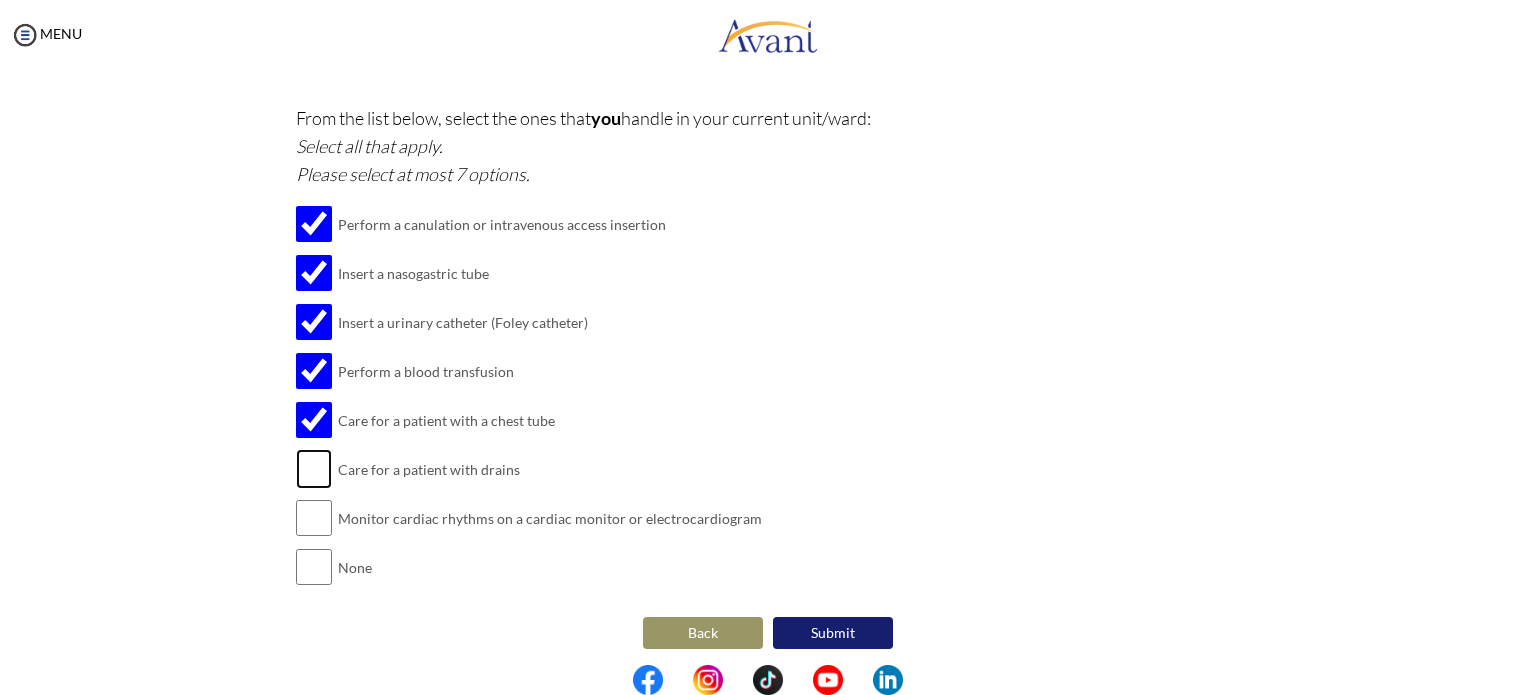 click at bounding box center [314, 469] 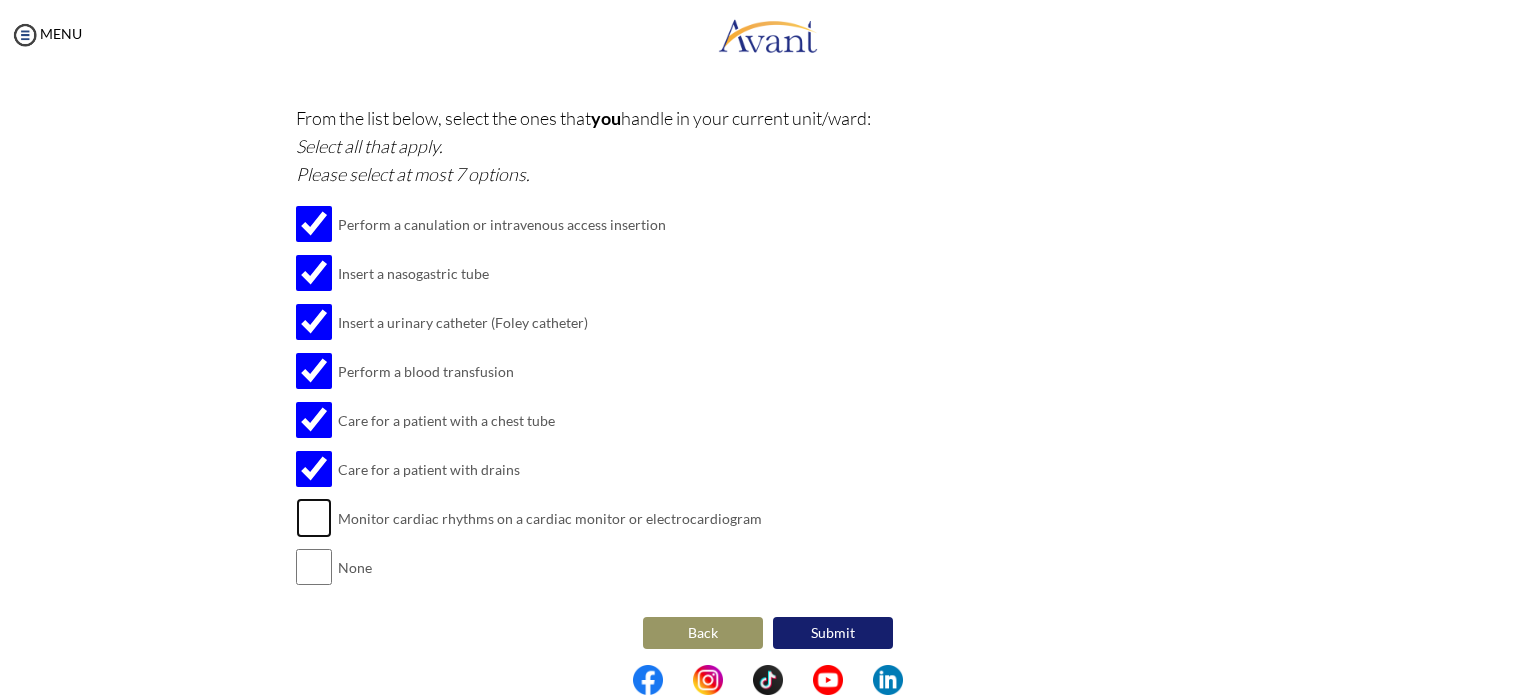 click at bounding box center (314, 518) 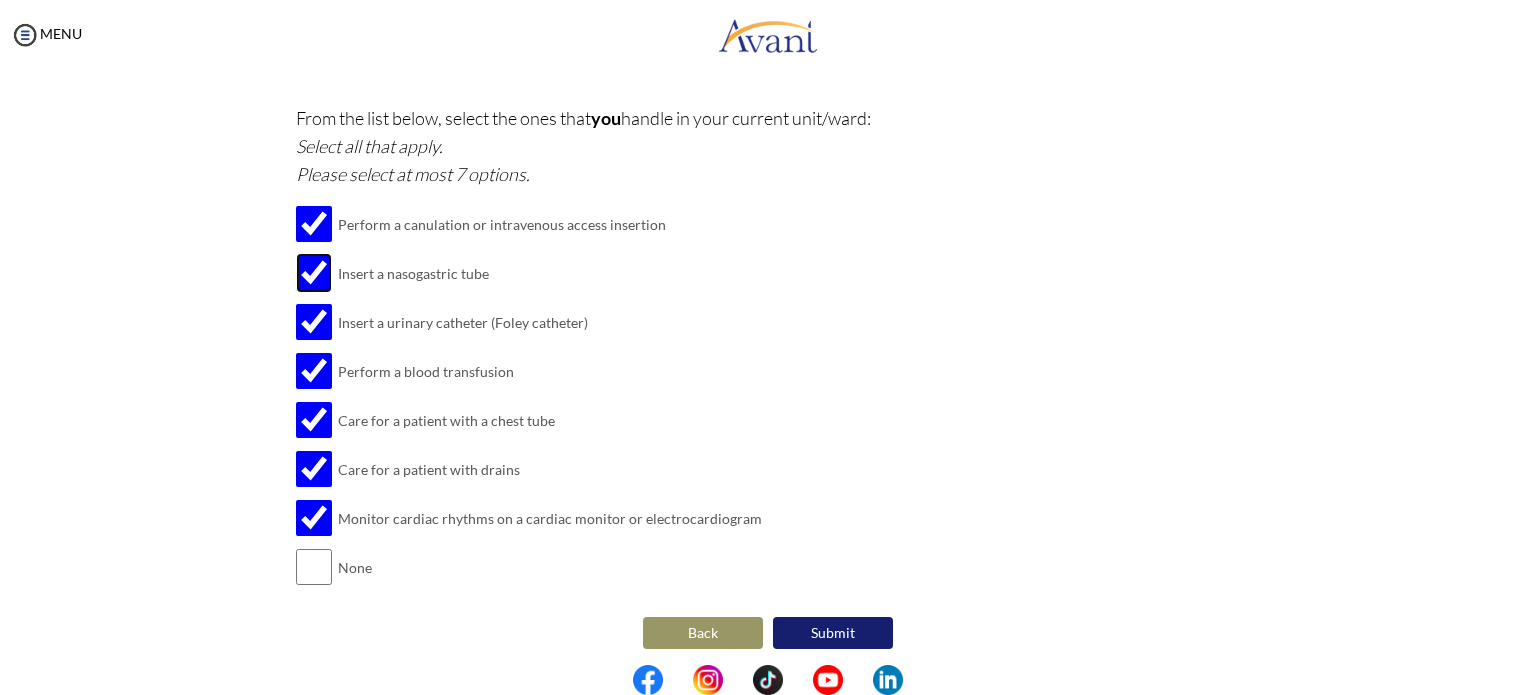 click at bounding box center [314, 273] 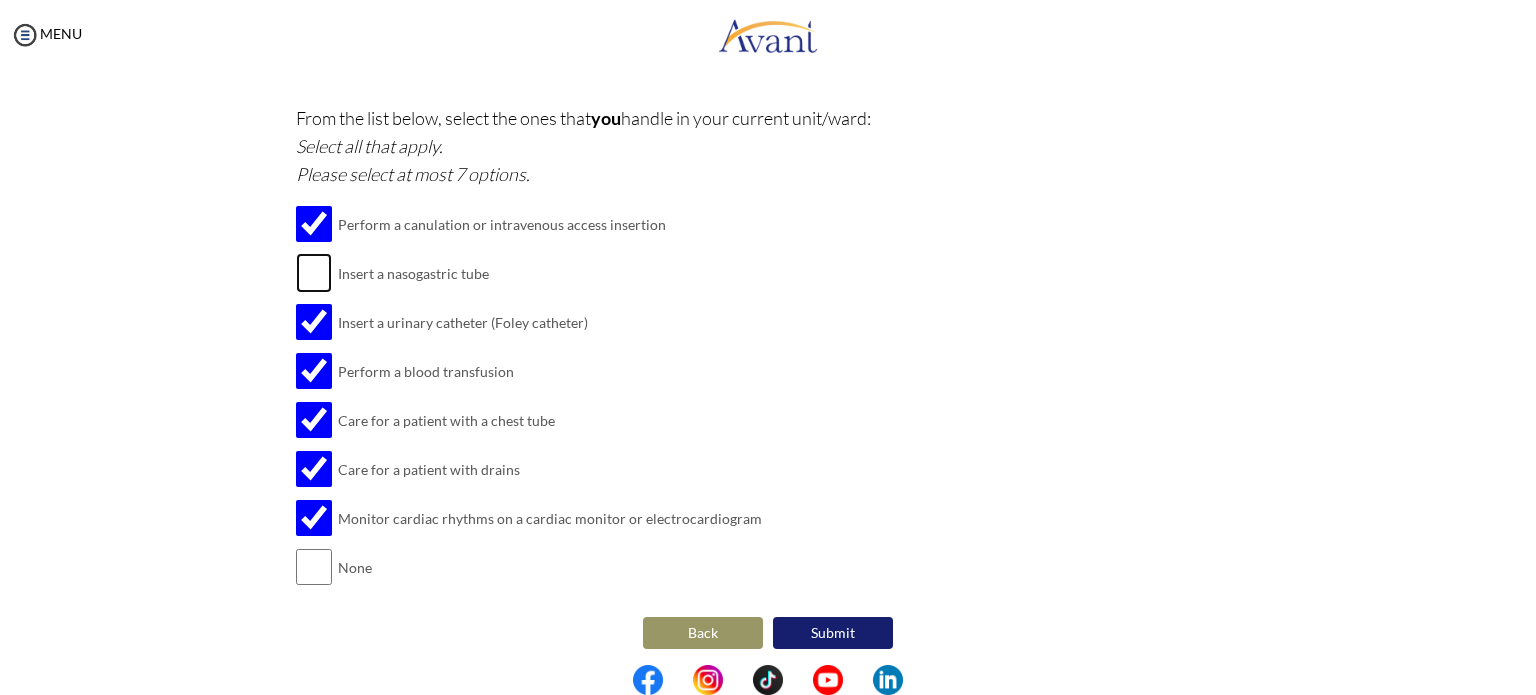 click at bounding box center [314, 273] 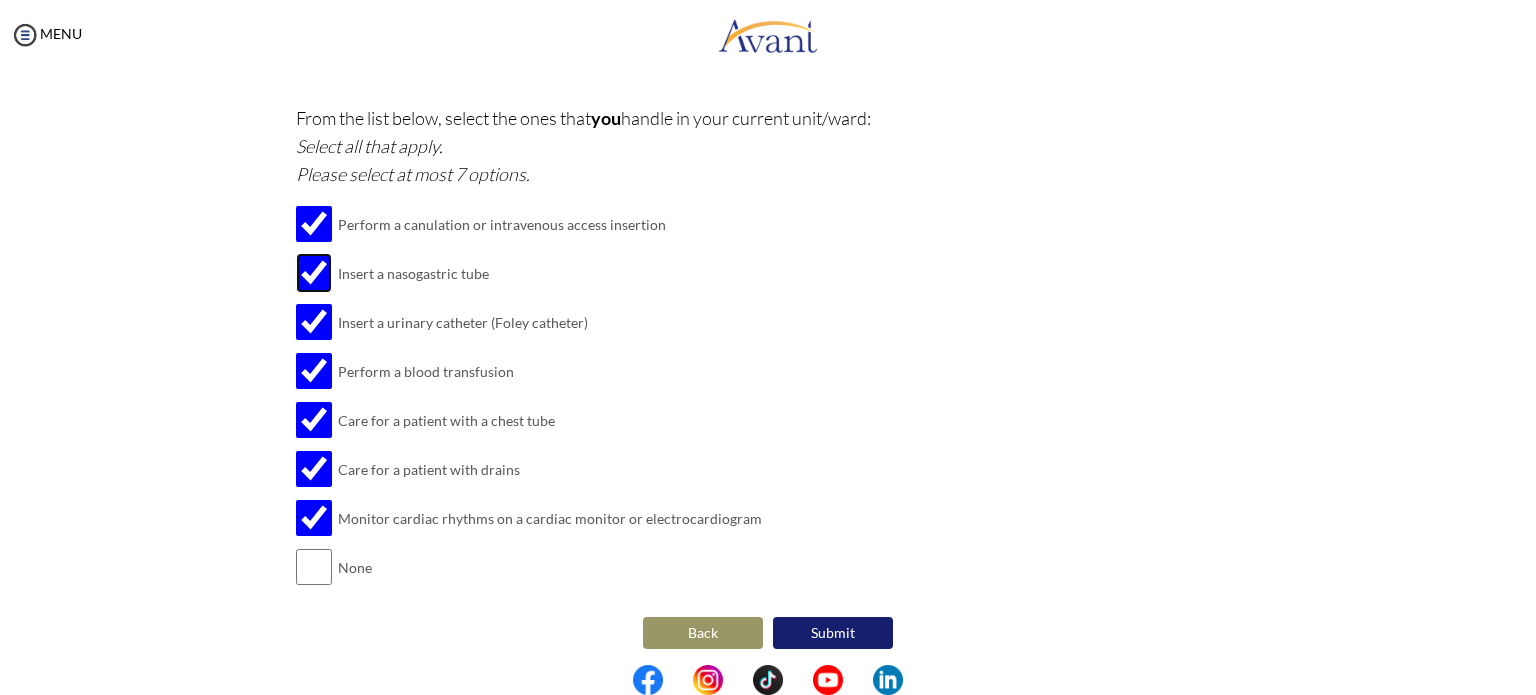 click at bounding box center (314, 273) 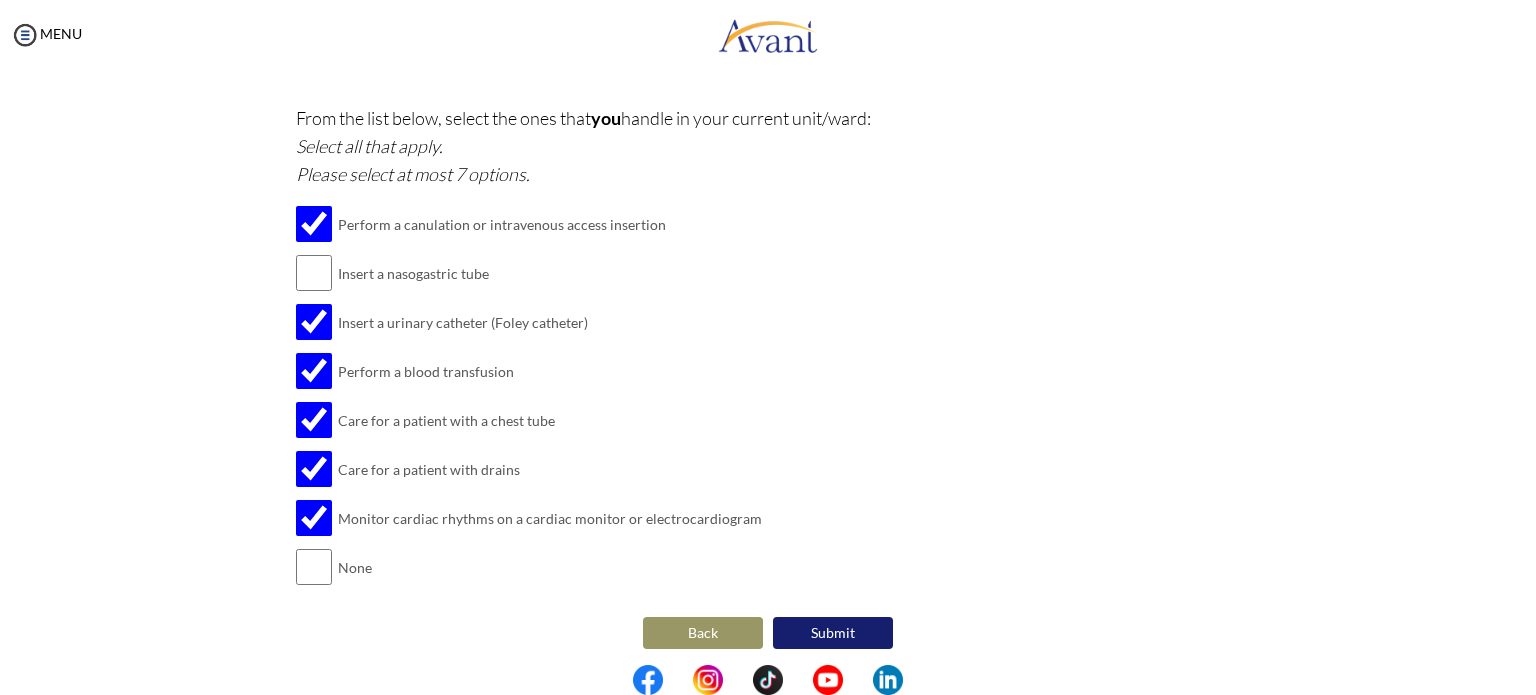 click on "Submit" at bounding box center [833, 633] 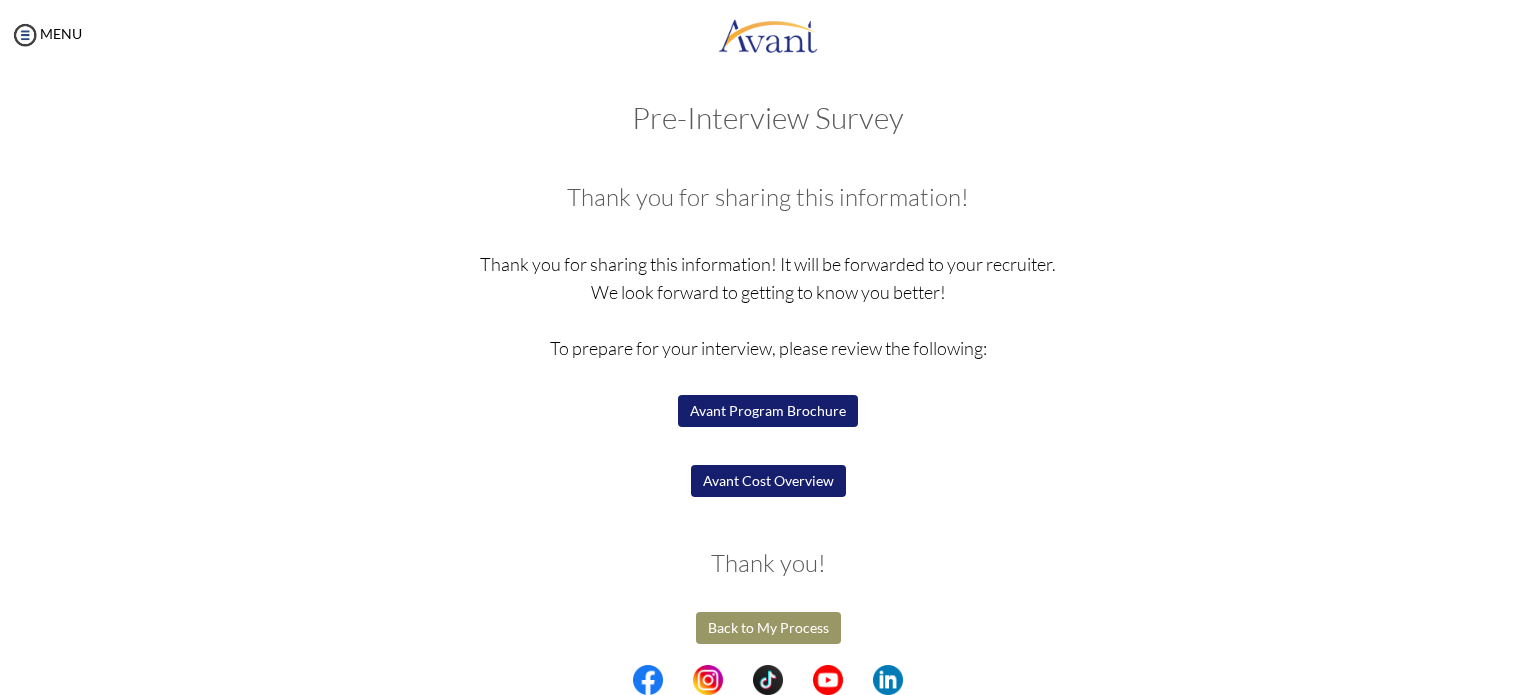 scroll, scrollTop: 12, scrollLeft: 0, axis: vertical 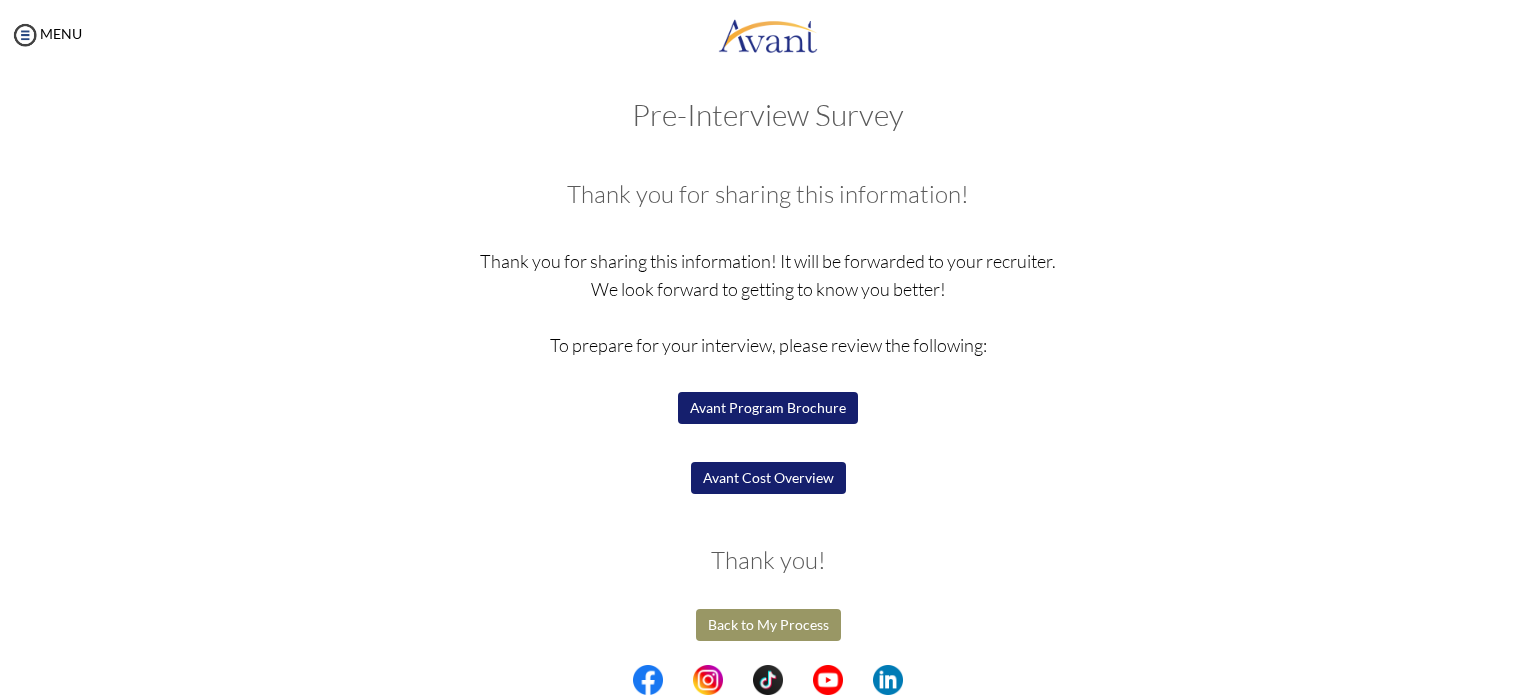 click on "Avant Program Brochure" at bounding box center [768, 408] 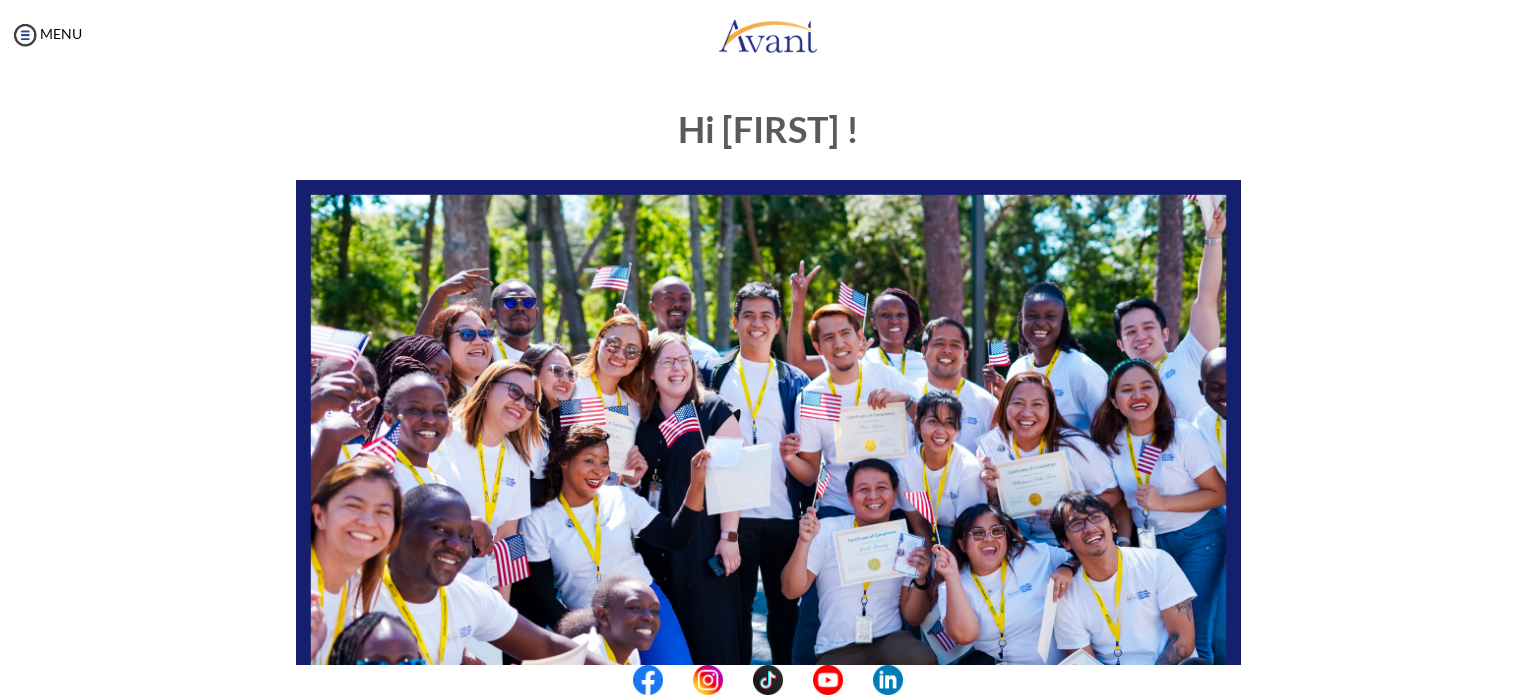 scroll, scrollTop: 0, scrollLeft: 0, axis: both 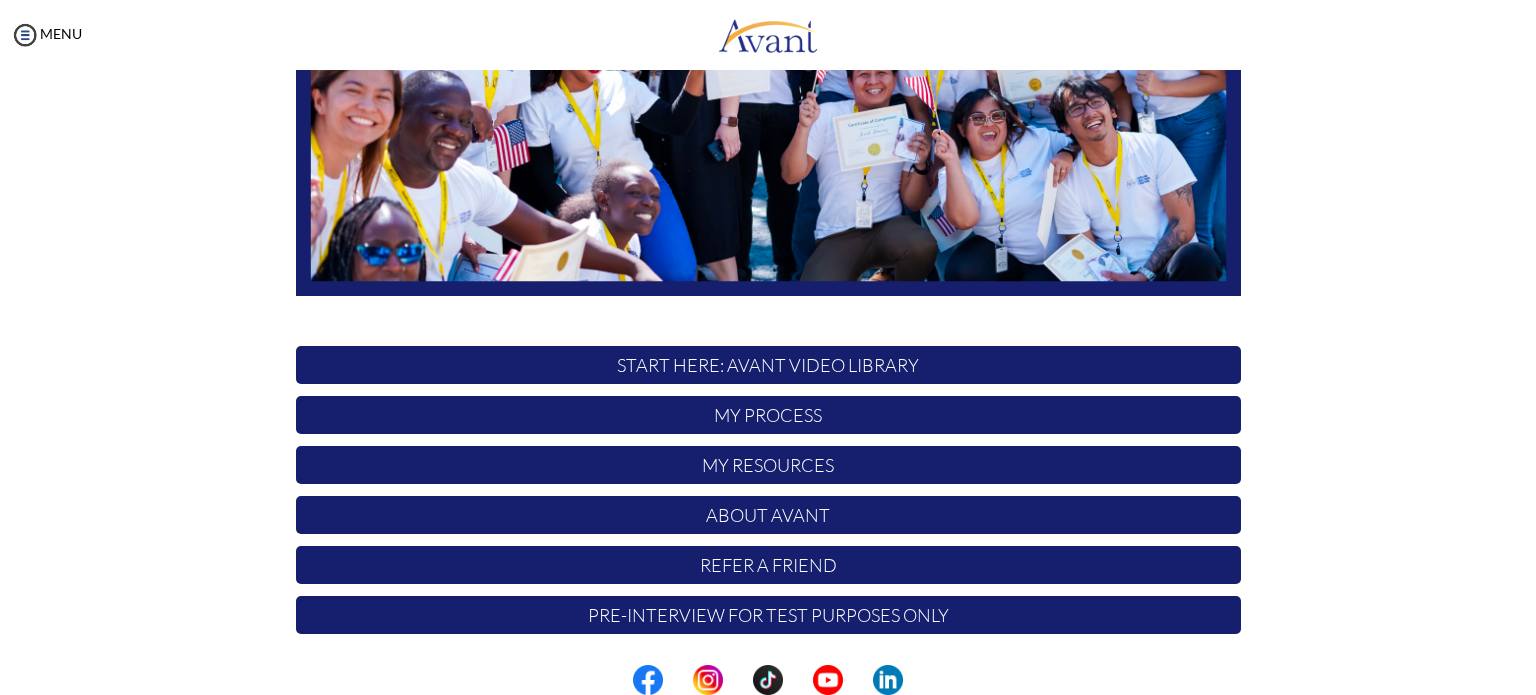 click on "Pre-Interview for test purposes only" at bounding box center (768, 615) 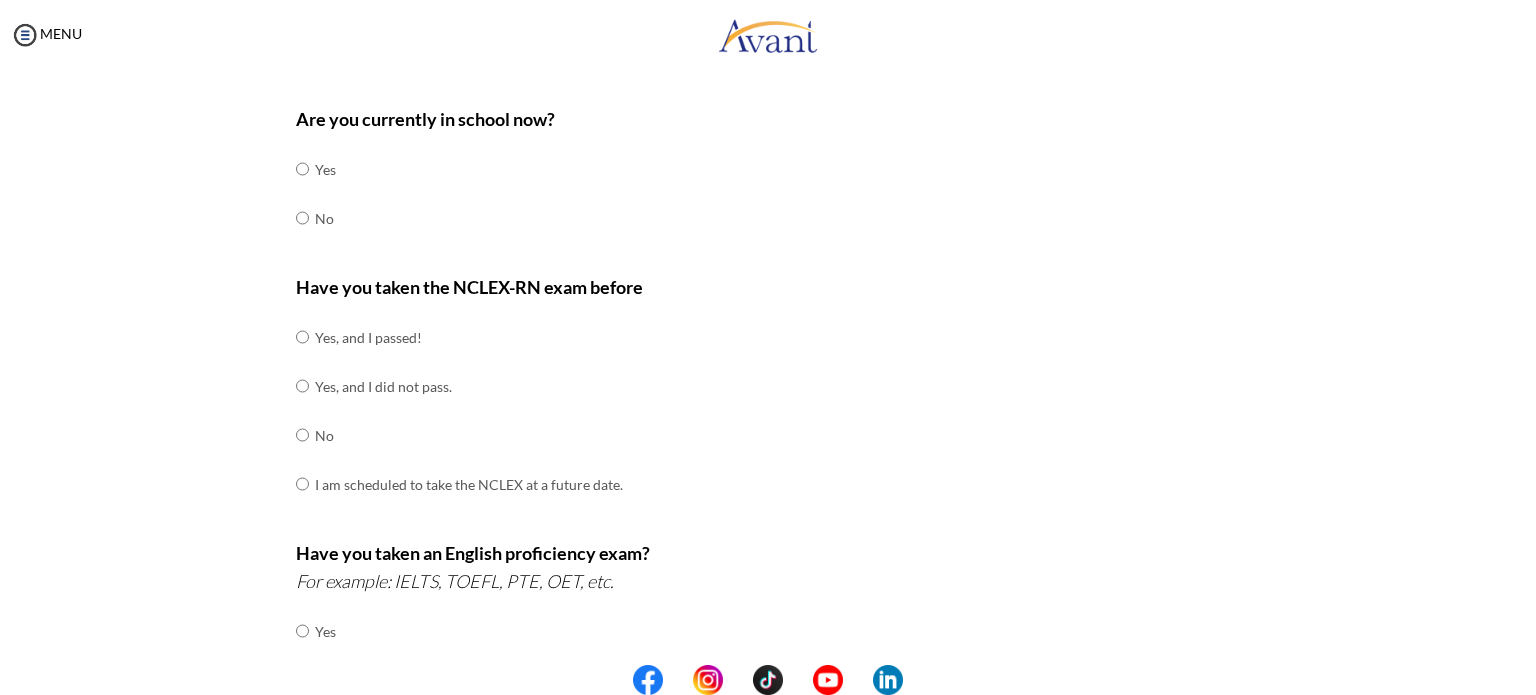 scroll, scrollTop: 0, scrollLeft: 0, axis: both 